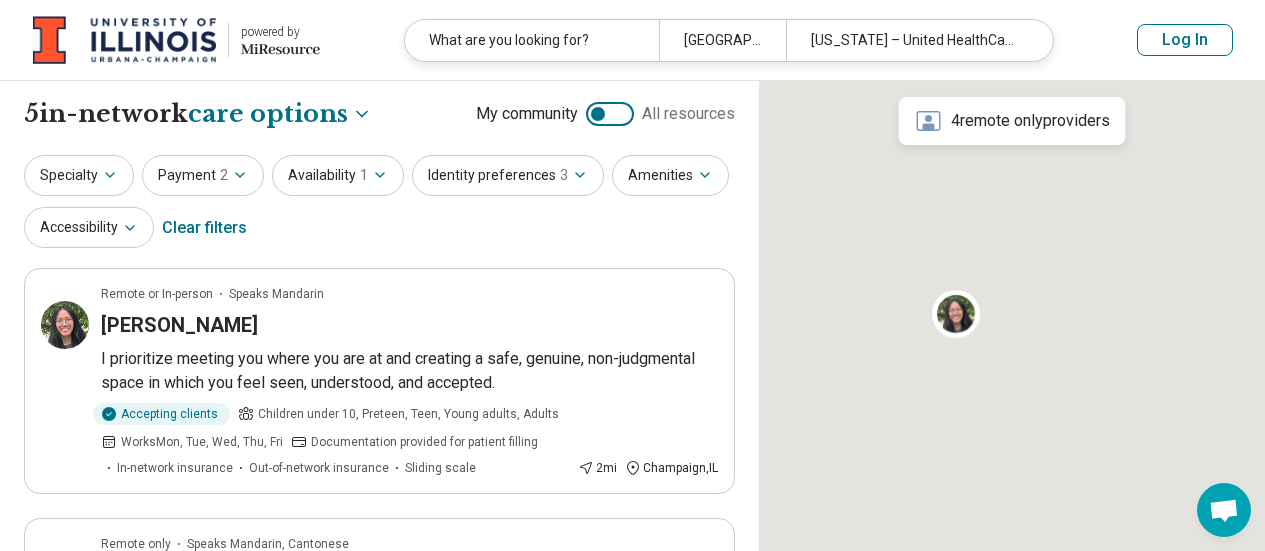 select on "***" 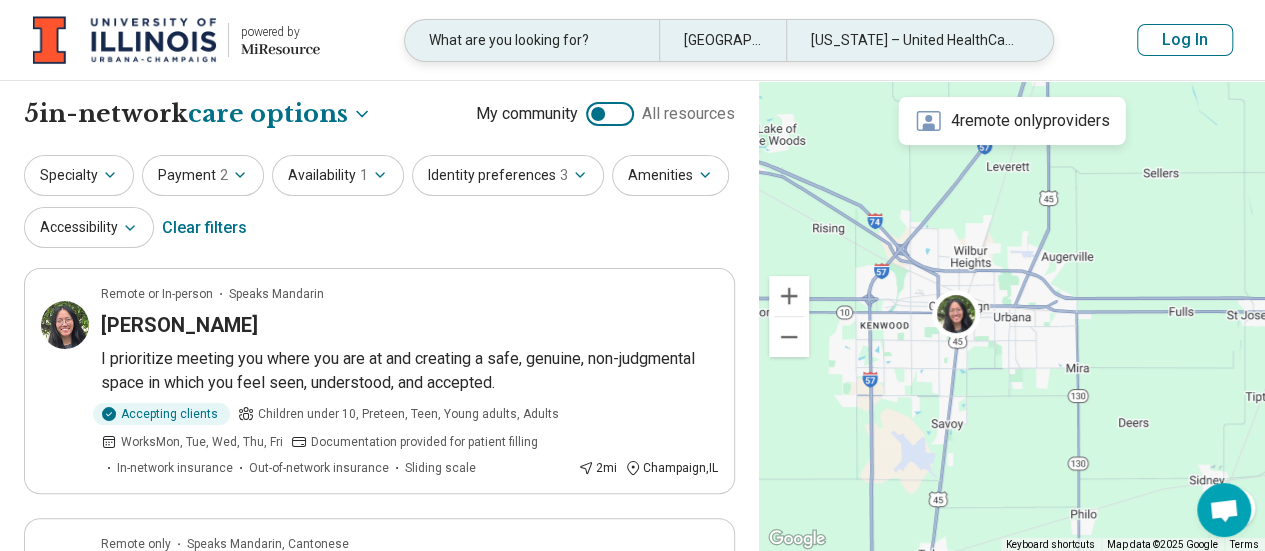 click on "What are you looking for?" at bounding box center (532, 40) 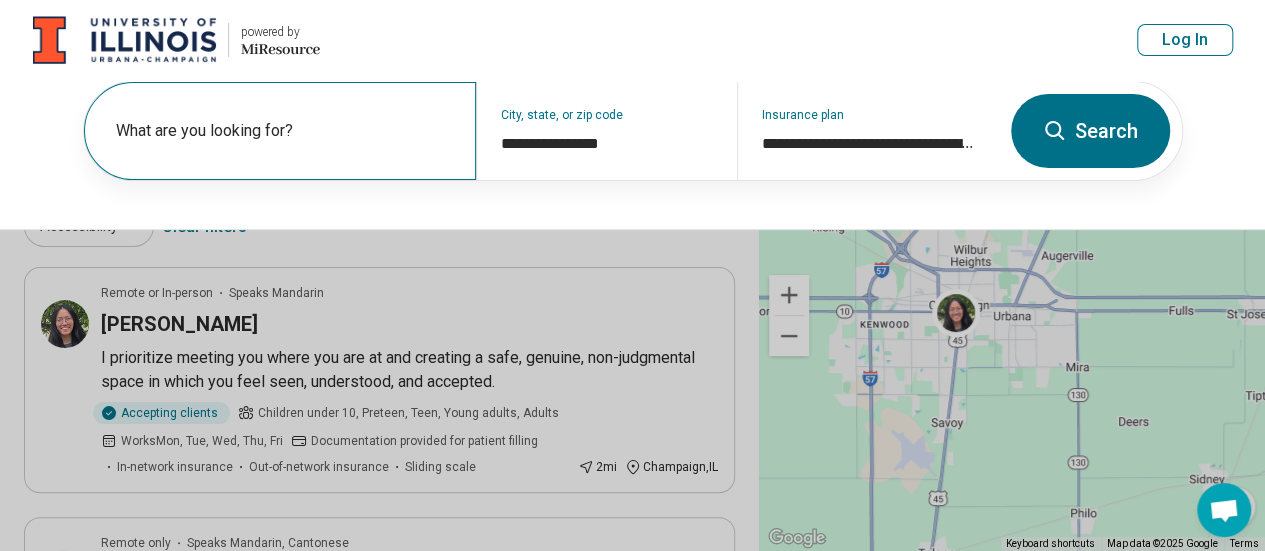 click on "What are you looking for?" at bounding box center (284, 131) 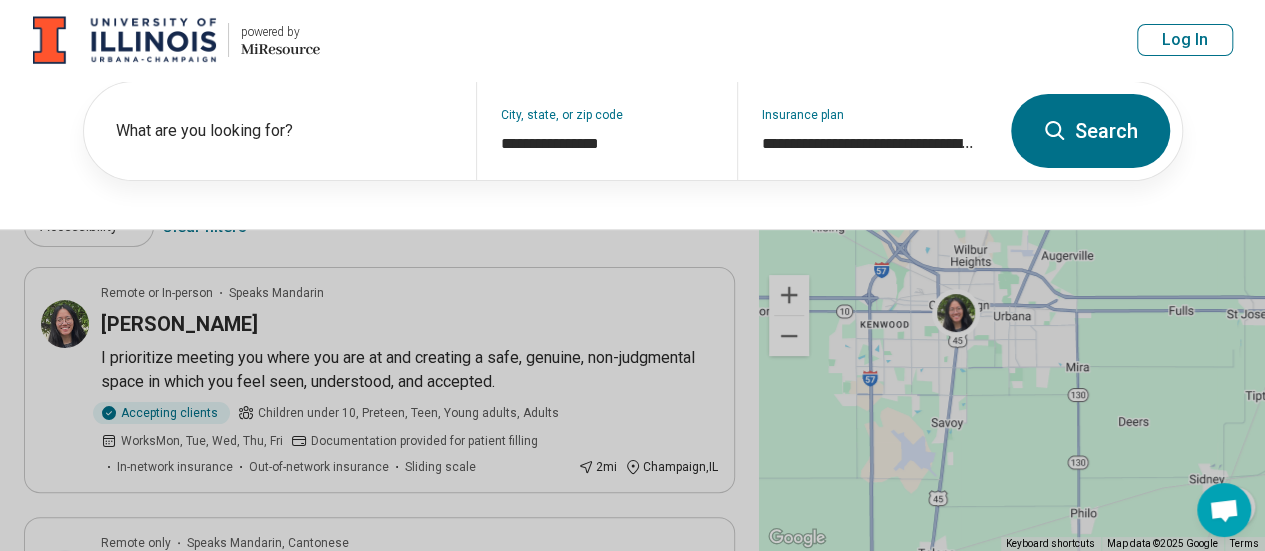 click on "Search" at bounding box center (1090, 131) 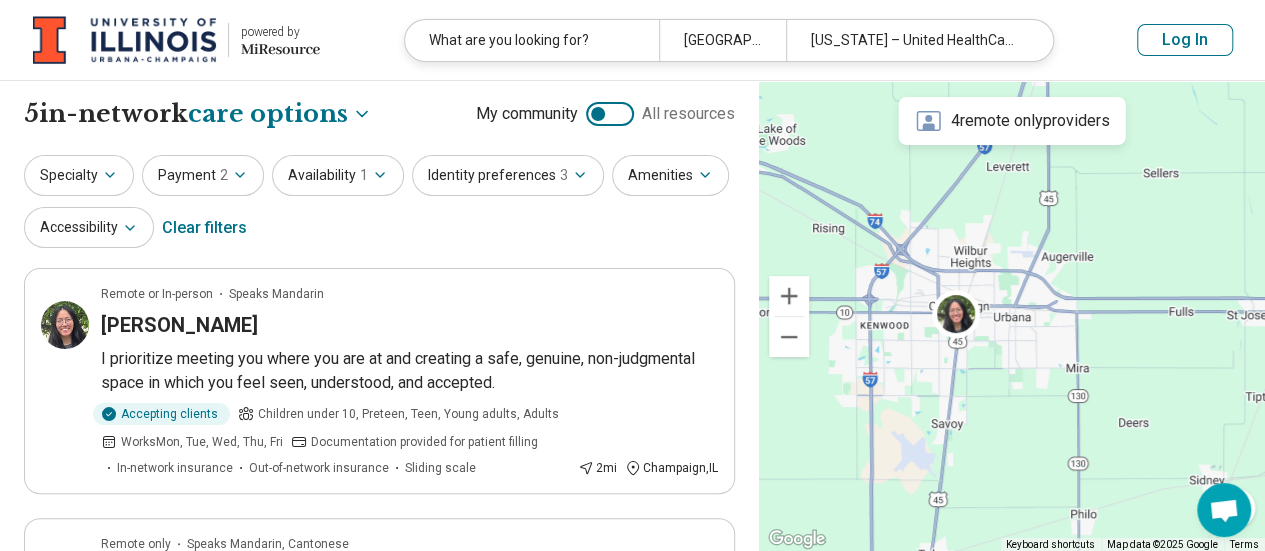 click on "Identity preferences 3" at bounding box center [508, 175] 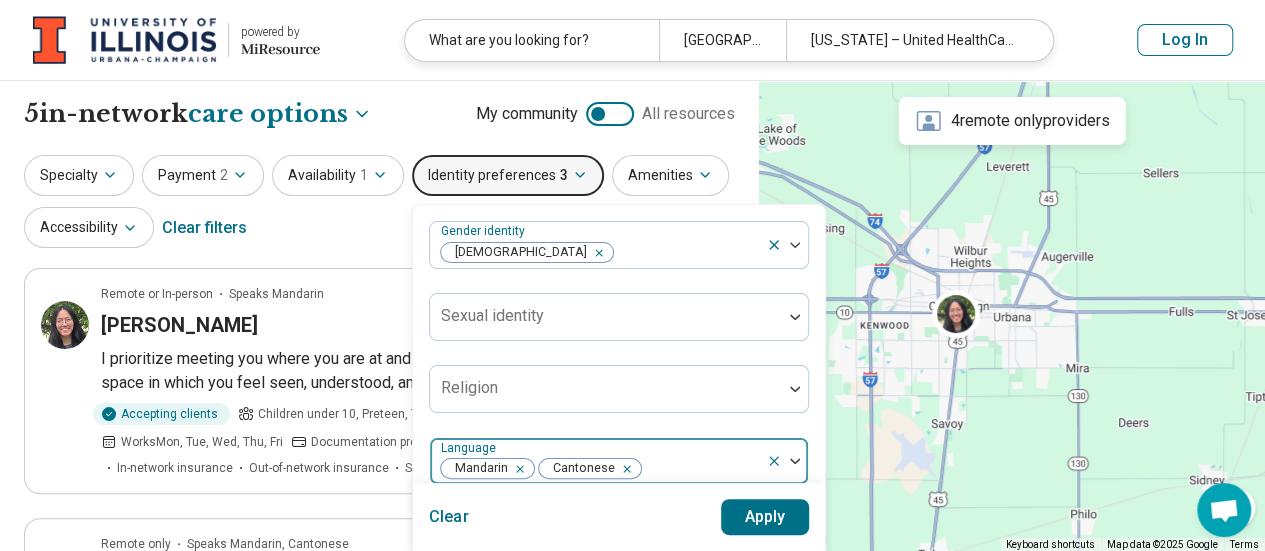 click 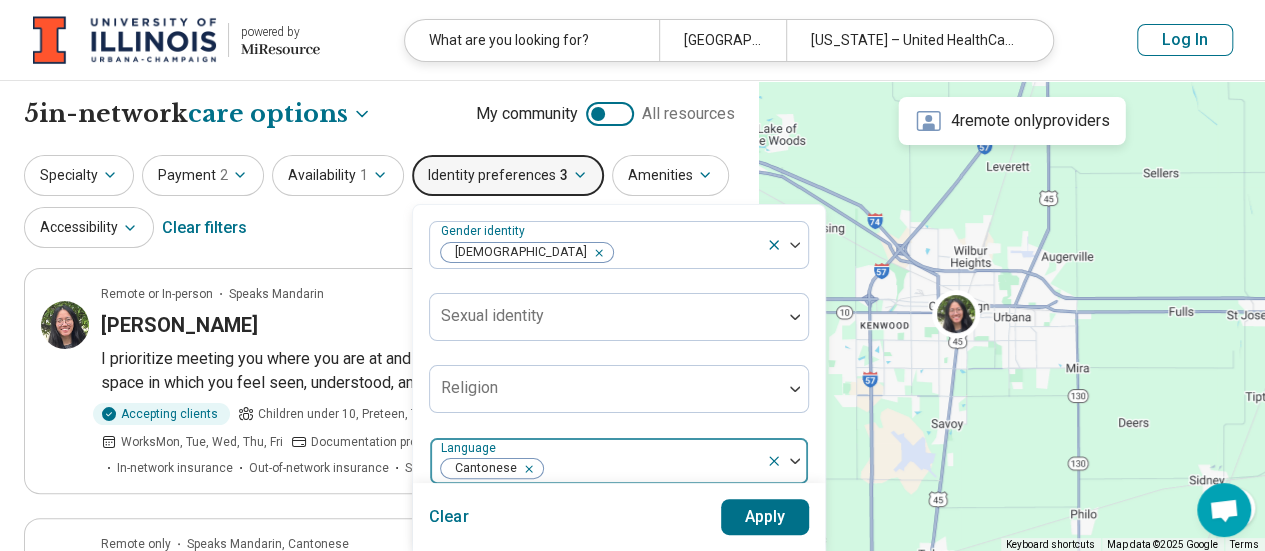 click 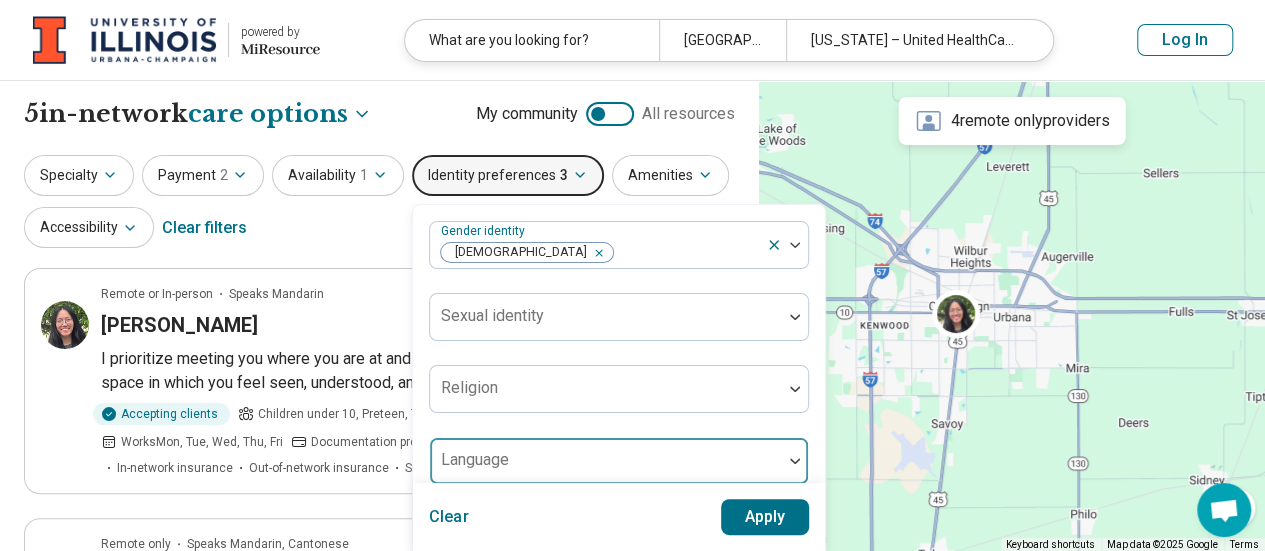 click on "Apply" at bounding box center [765, 517] 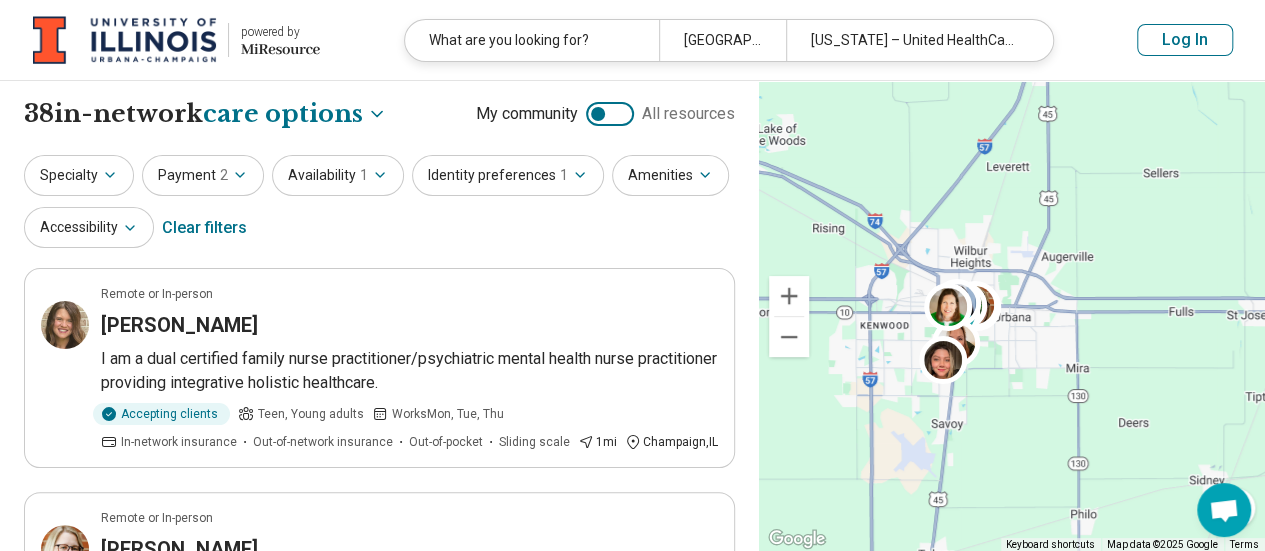click on "Log In" at bounding box center [1185, 40] 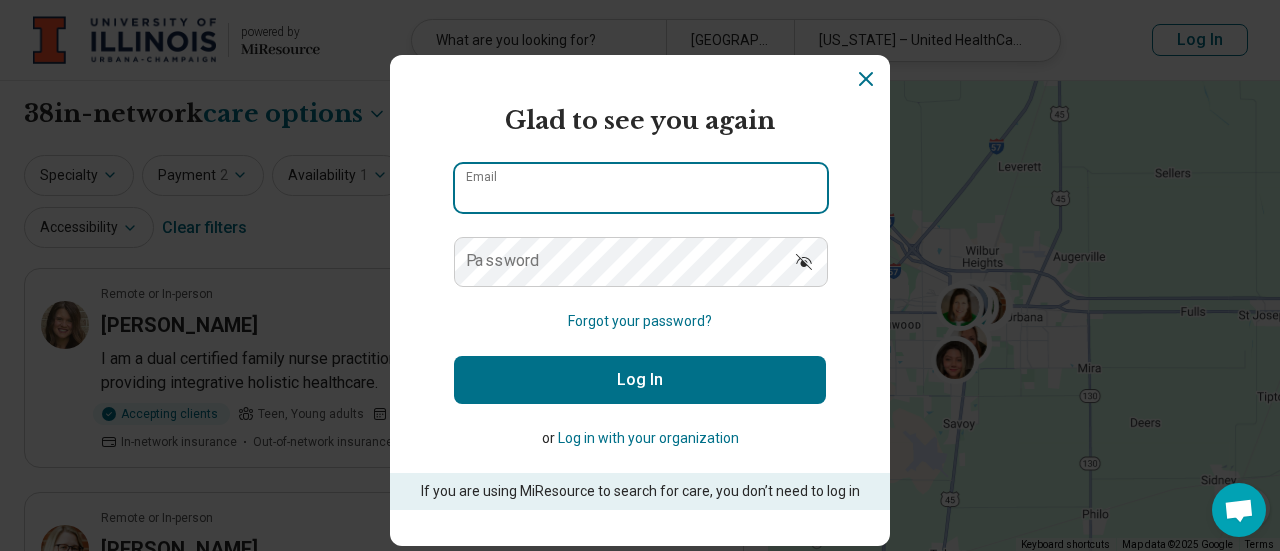 click on "Email" at bounding box center (641, 188) 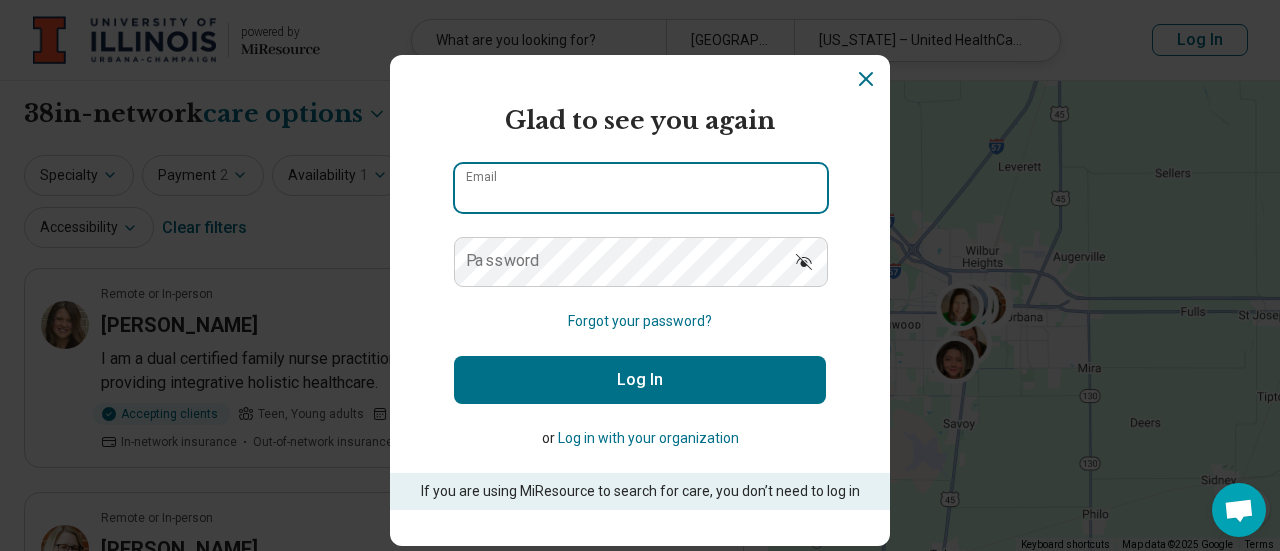 type on "**********" 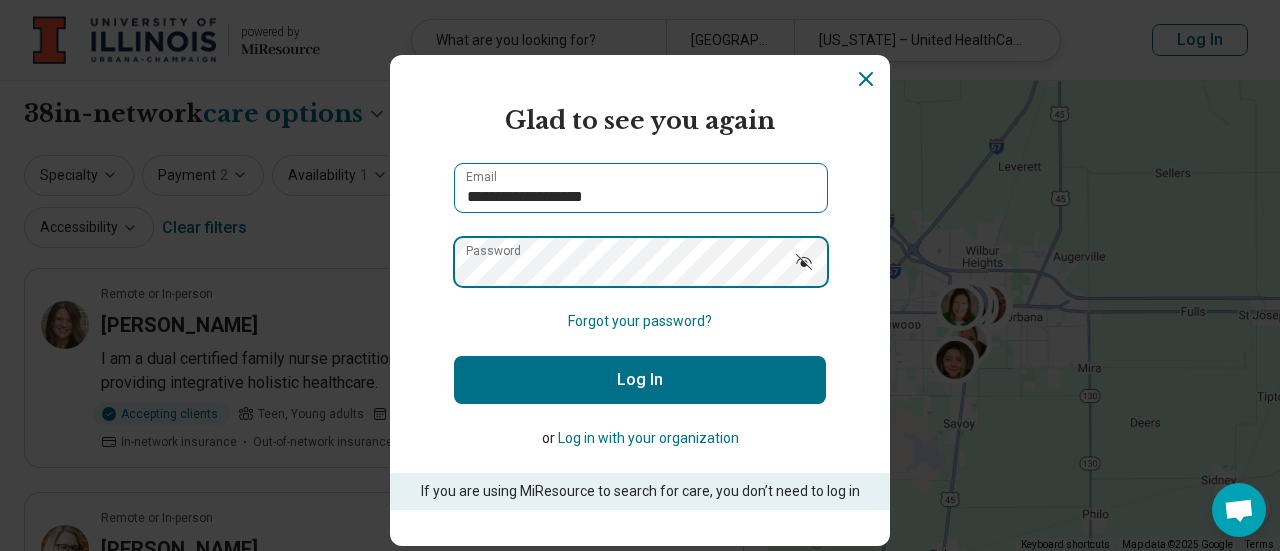 click on "Log In" at bounding box center [640, 380] 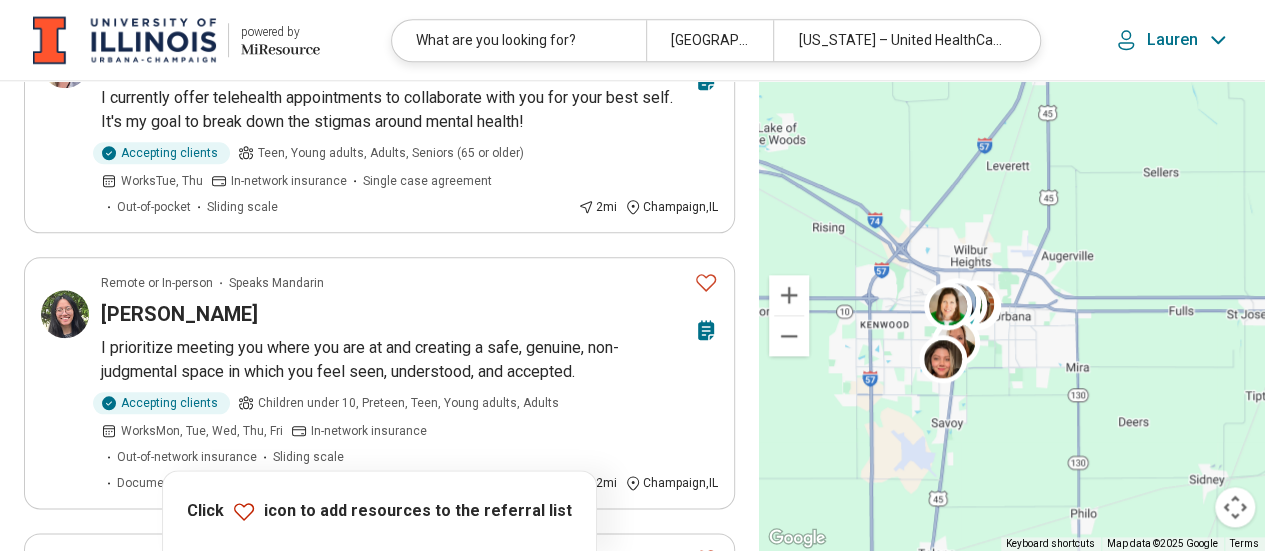 scroll, scrollTop: 1048, scrollLeft: 0, axis: vertical 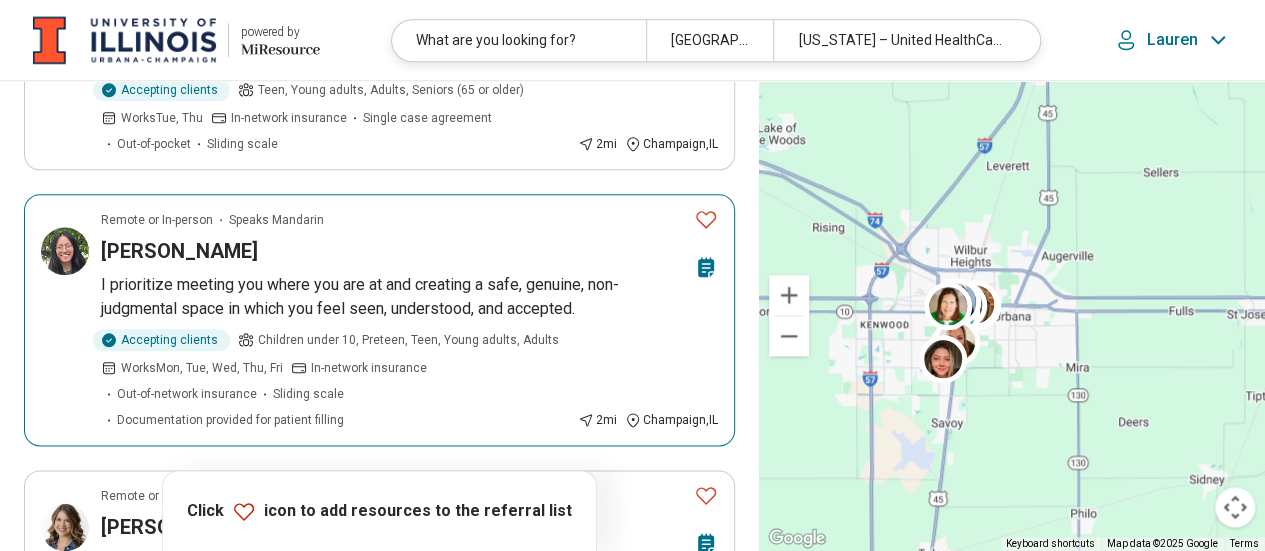 click 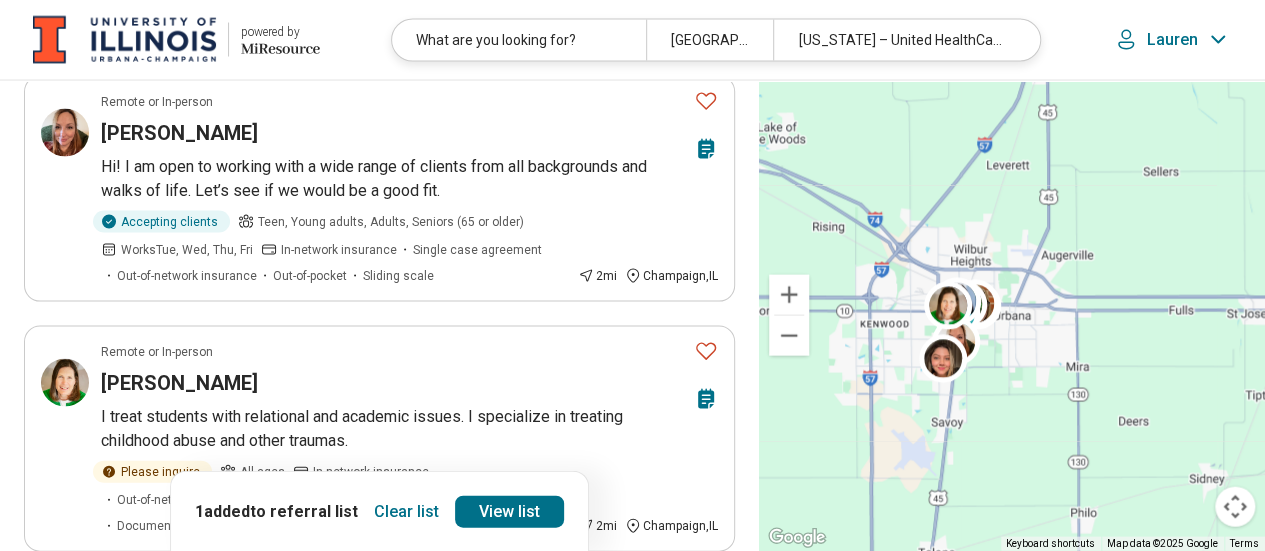 scroll, scrollTop: 2080, scrollLeft: 0, axis: vertical 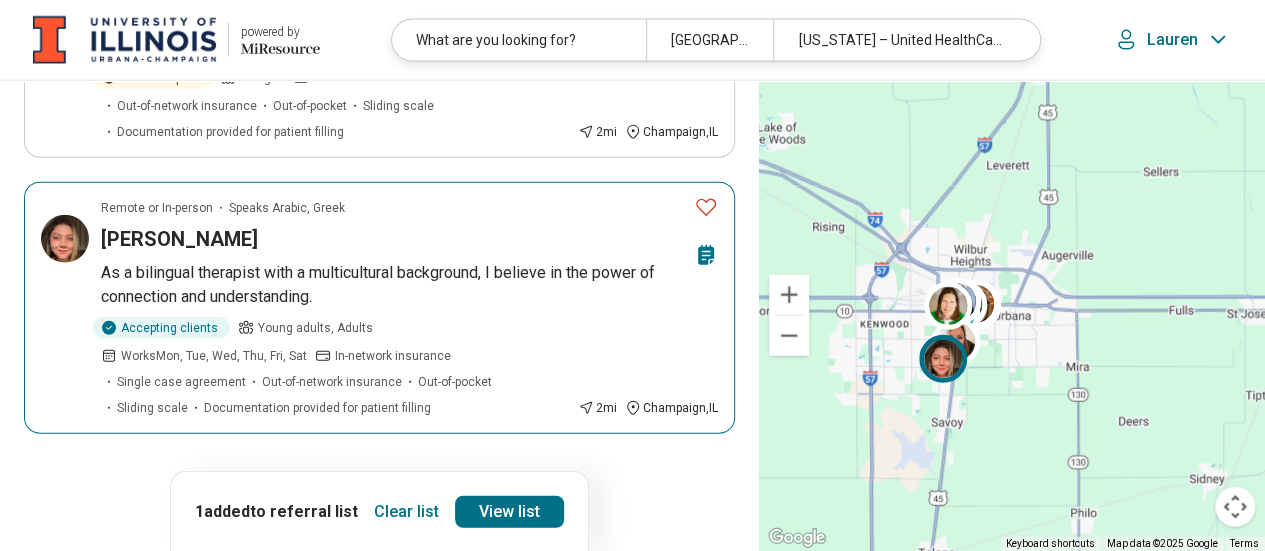 click on "Nadia Abuamouneh" at bounding box center (179, 239) 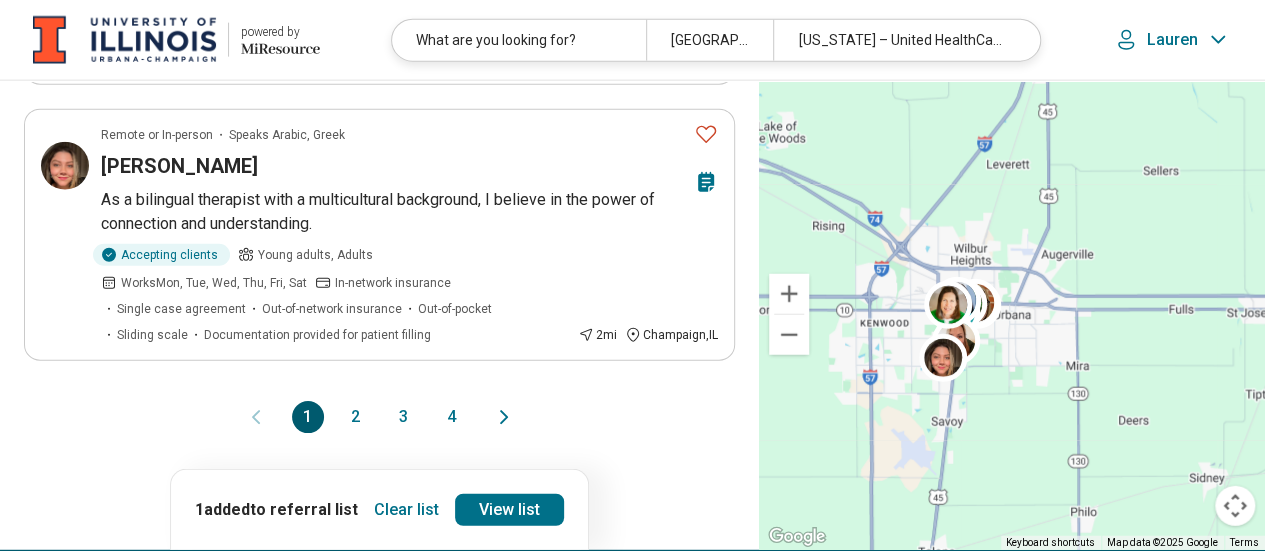 scroll, scrollTop: 2438, scrollLeft: 0, axis: vertical 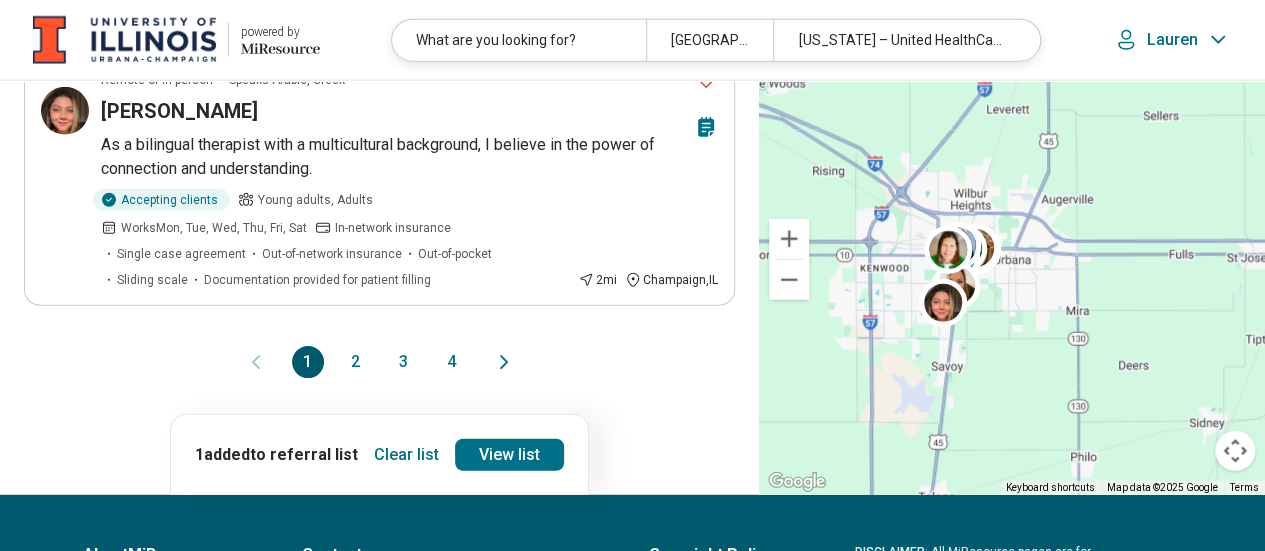 click 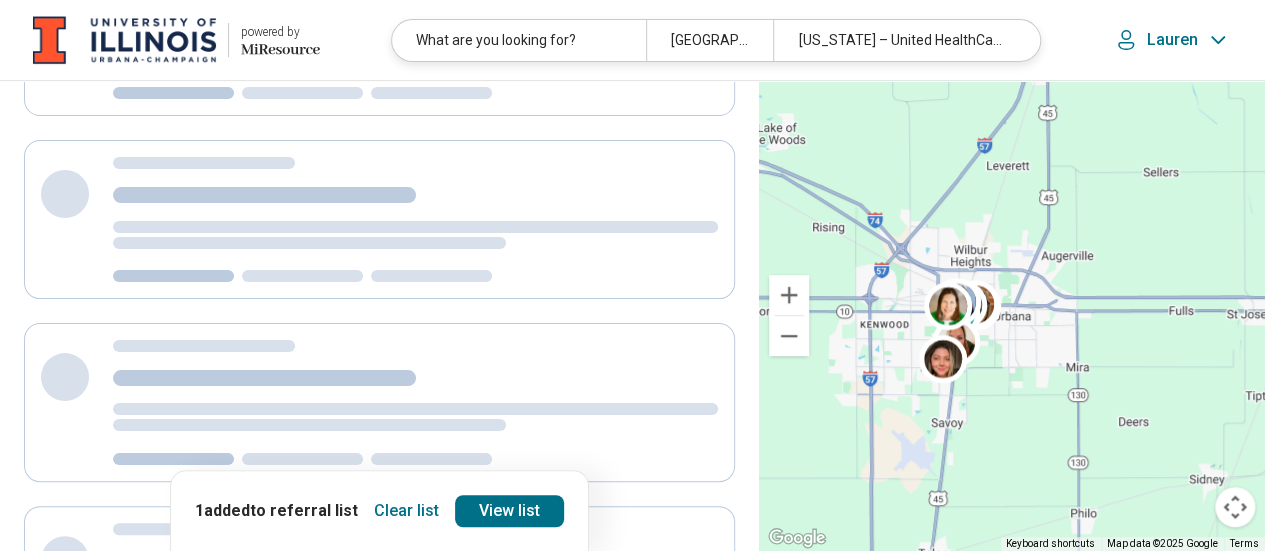 scroll, scrollTop: 0, scrollLeft: 0, axis: both 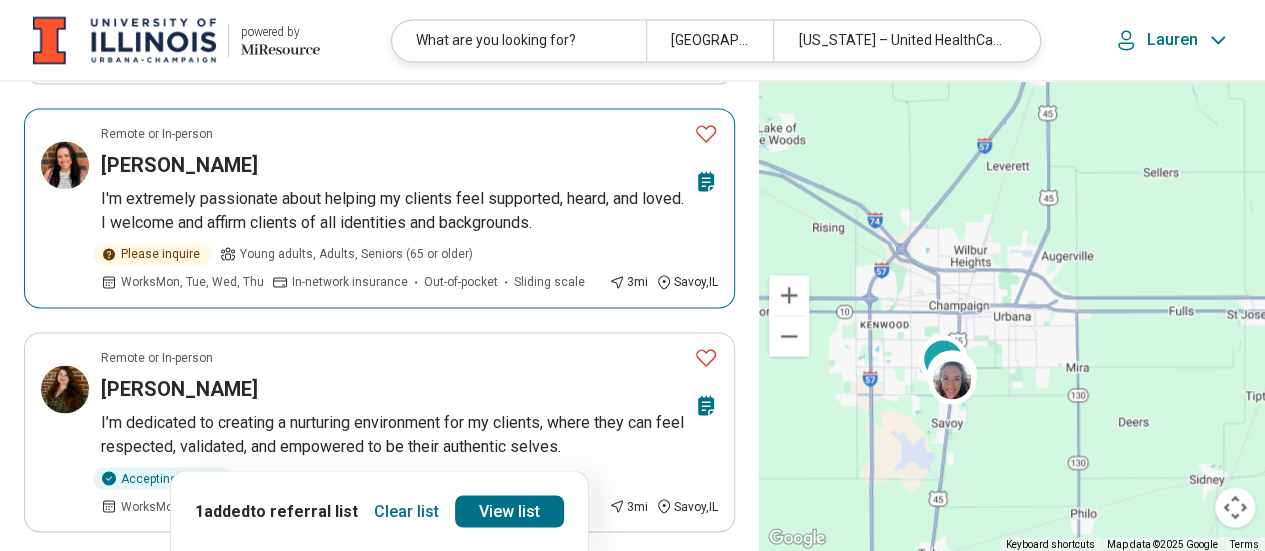click on "Carly Musselman" at bounding box center (179, 165) 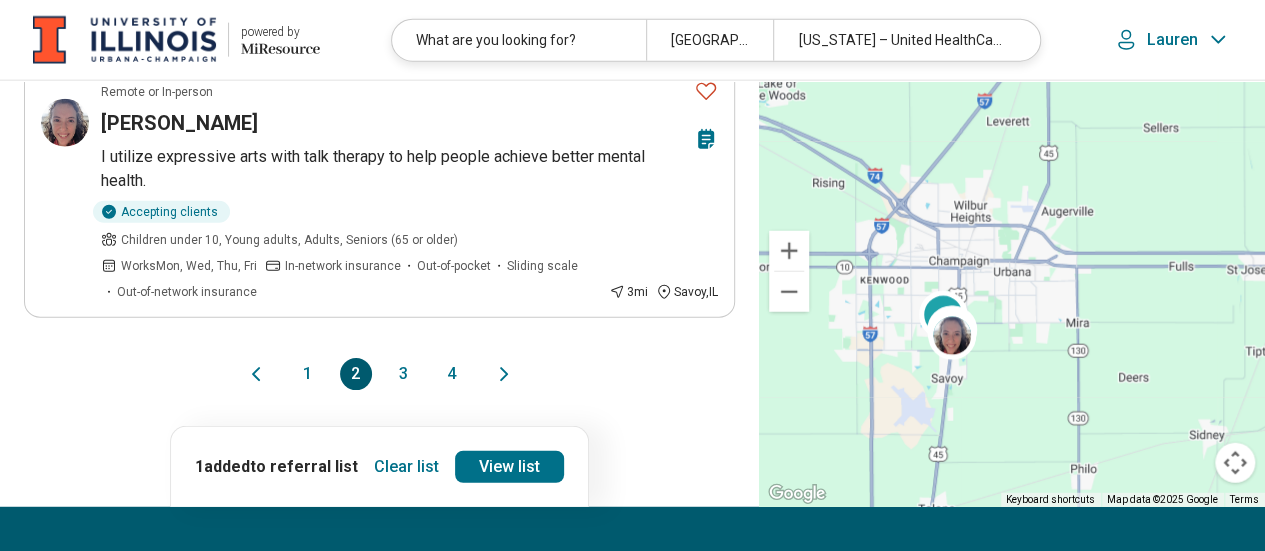 scroll, scrollTop: 2492, scrollLeft: 0, axis: vertical 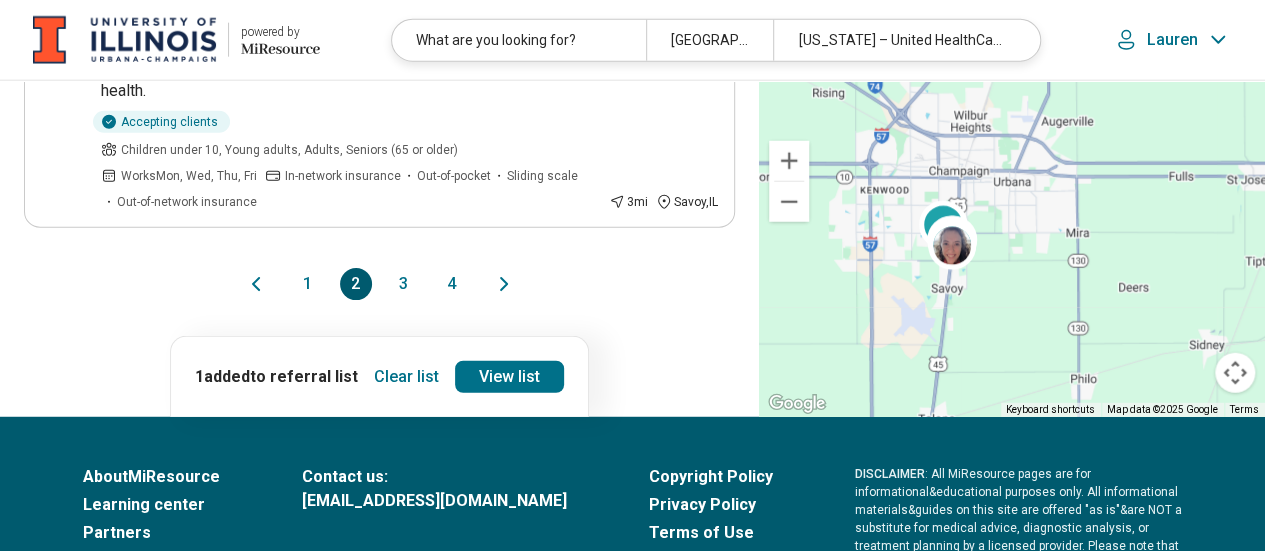 click 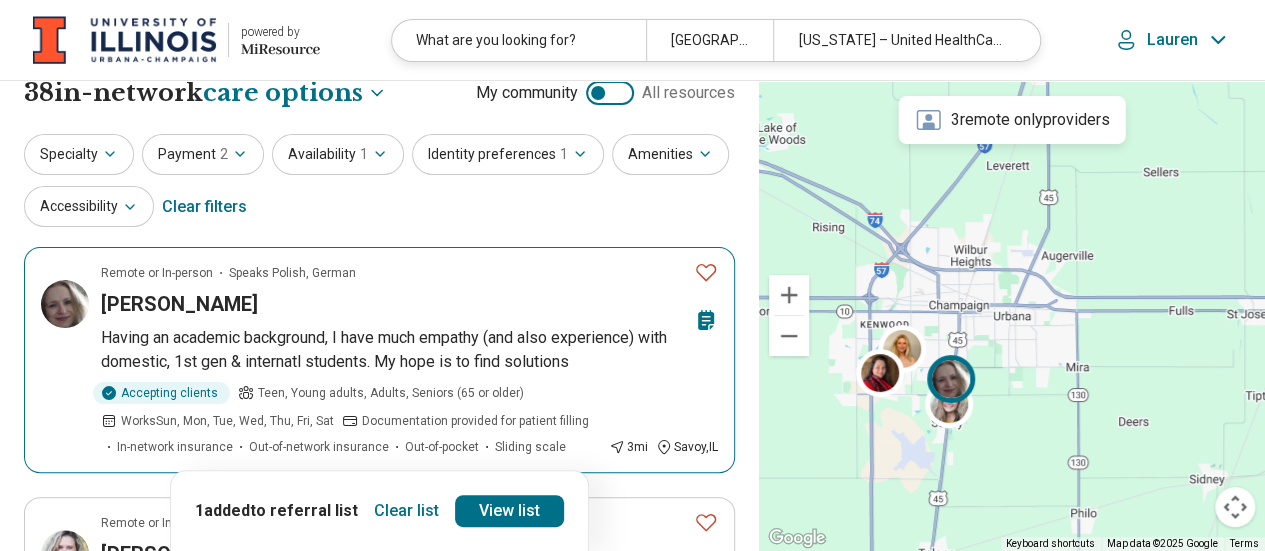 scroll, scrollTop: 0, scrollLeft: 0, axis: both 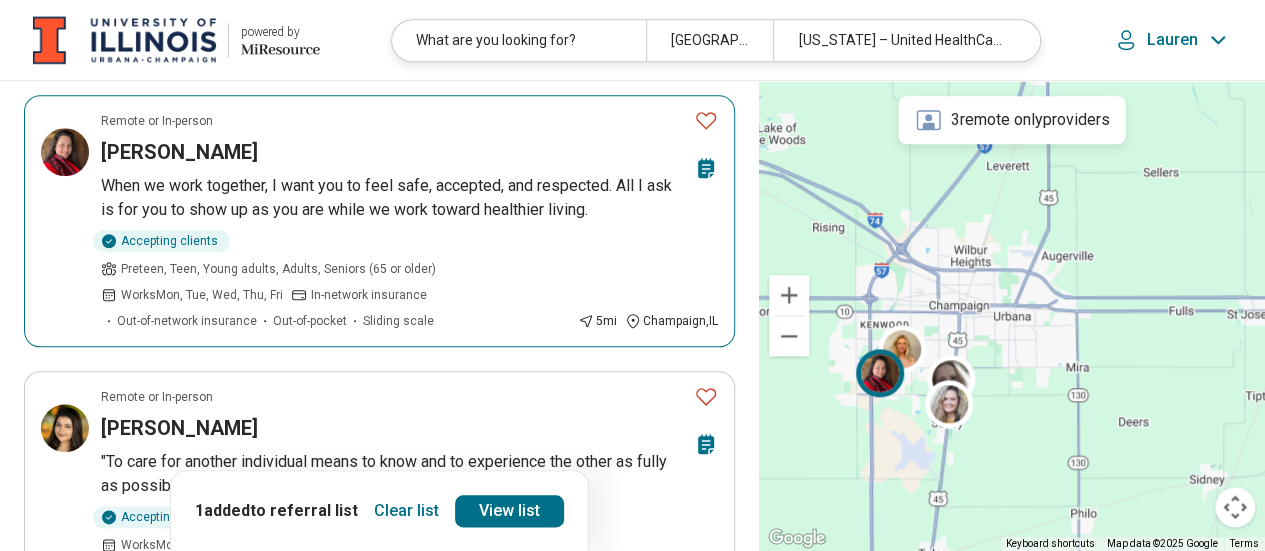 click on "Sarah Swims" at bounding box center [179, 152] 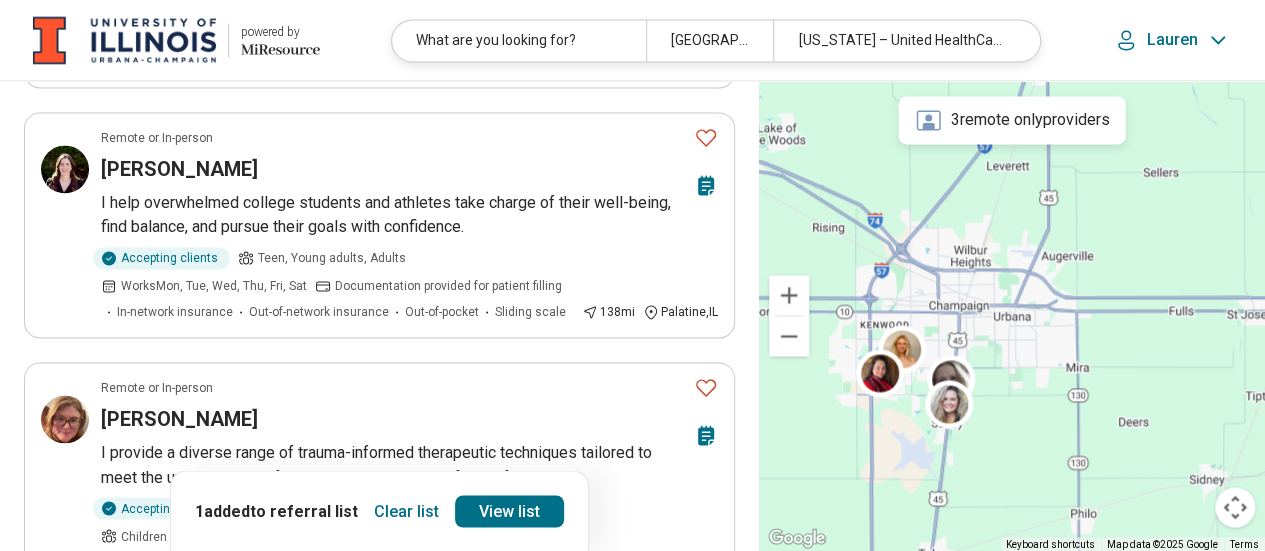 scroll, scrollTop: 1436, scrollLeft: 0, axis: vertical 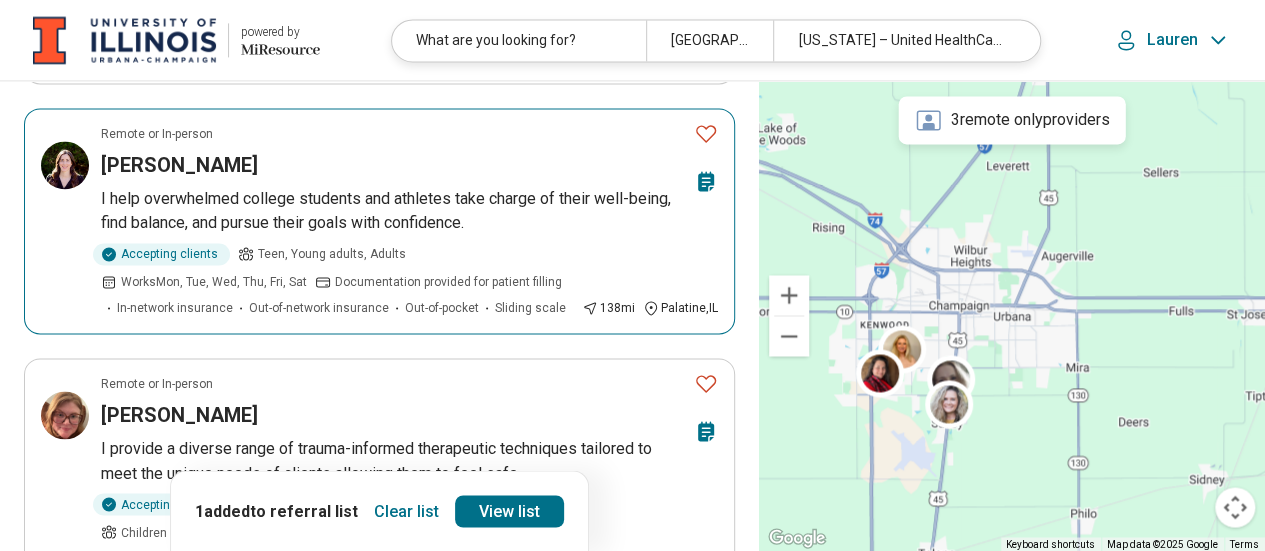 click on "Megan Murray" at bounding box center (179, 165) 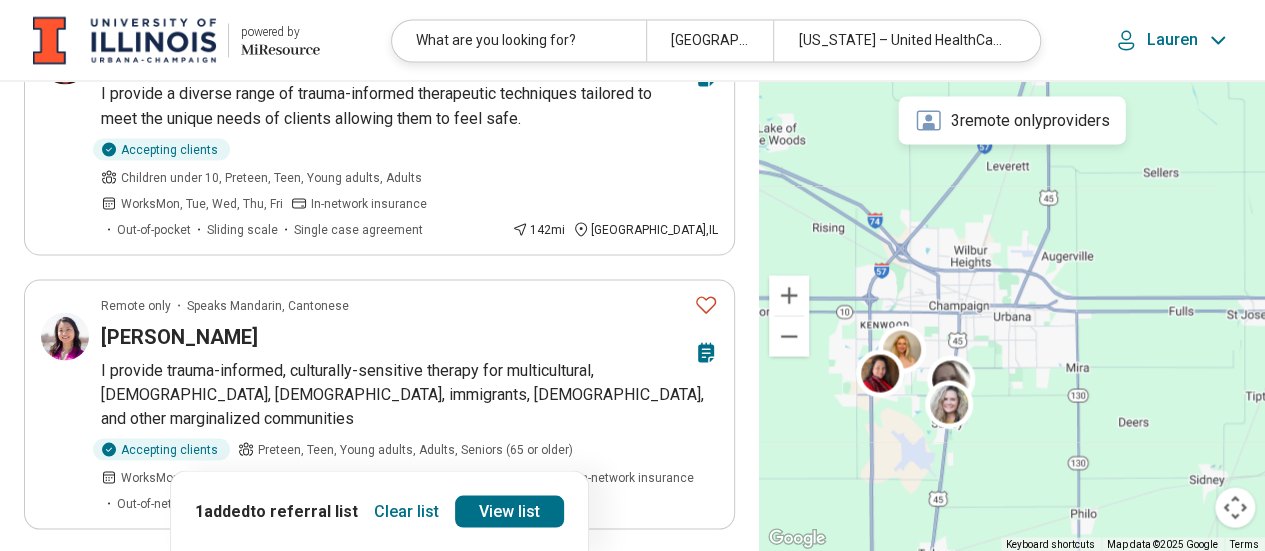 scroll, scrollTop: 1820, scrollLeft: 0, axis: vertical 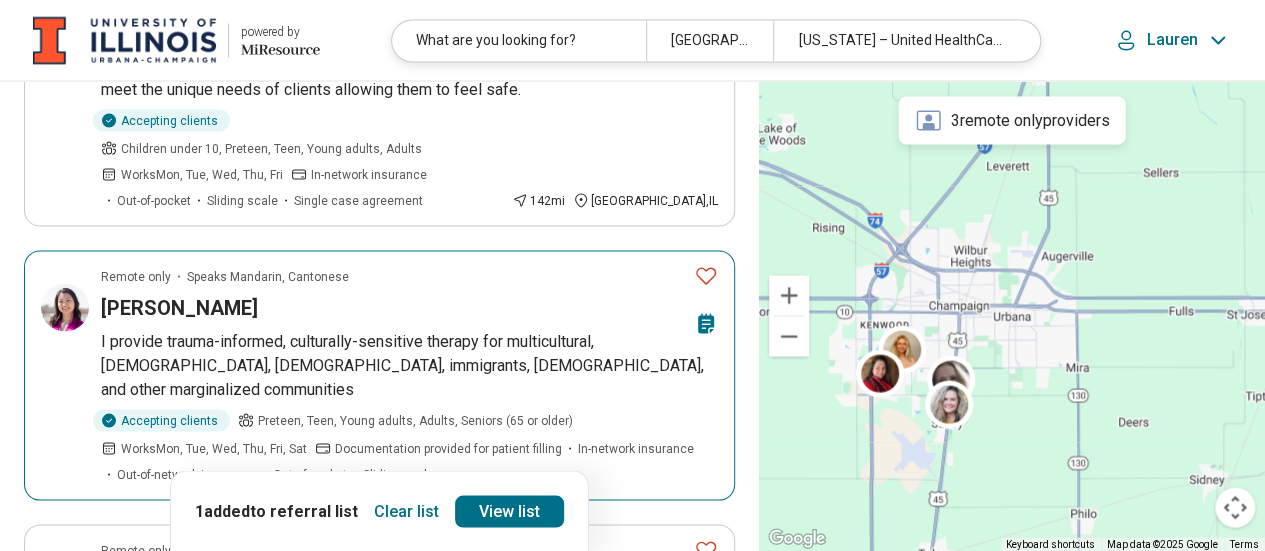 click on "Yi Long" at bounding box center (179, 307) 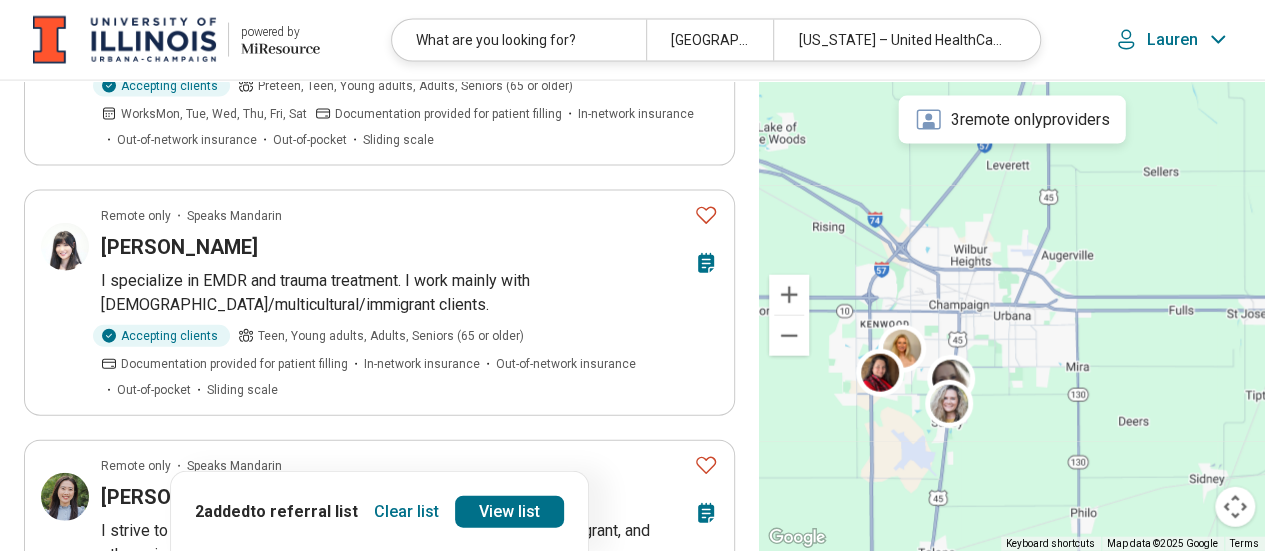 scroll, scrollTop: 2146, scrollLeft: 0, axis: vertical 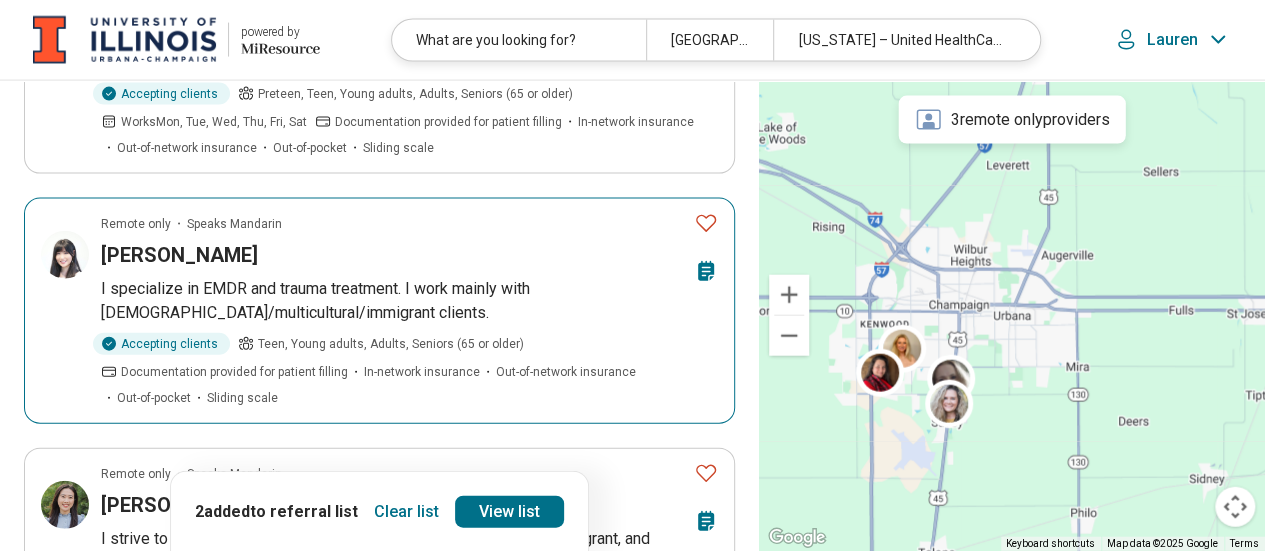 click 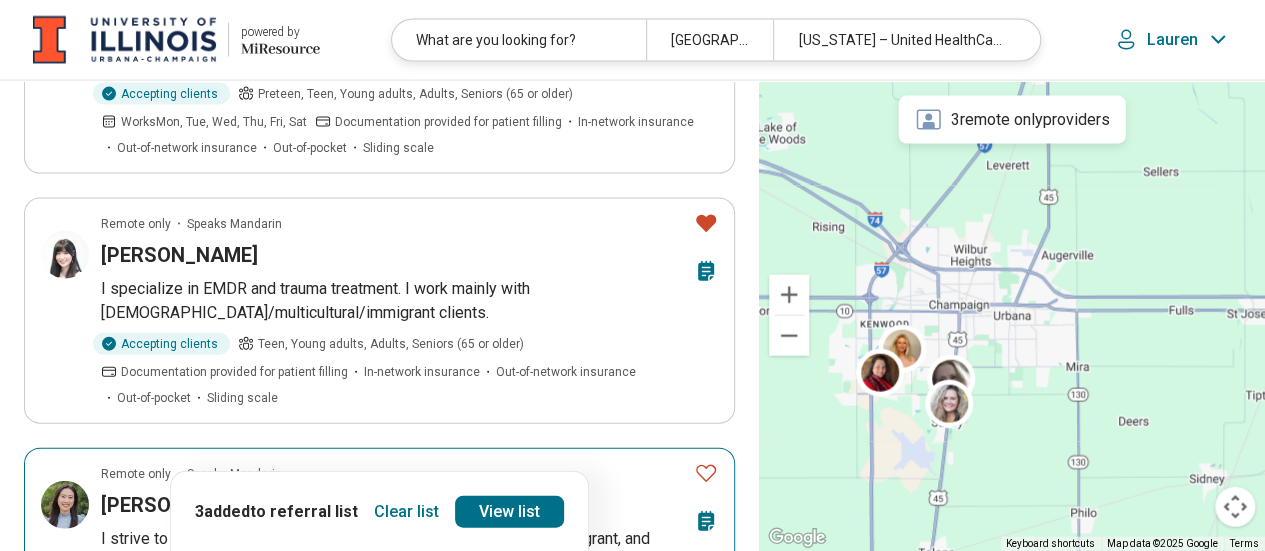 click 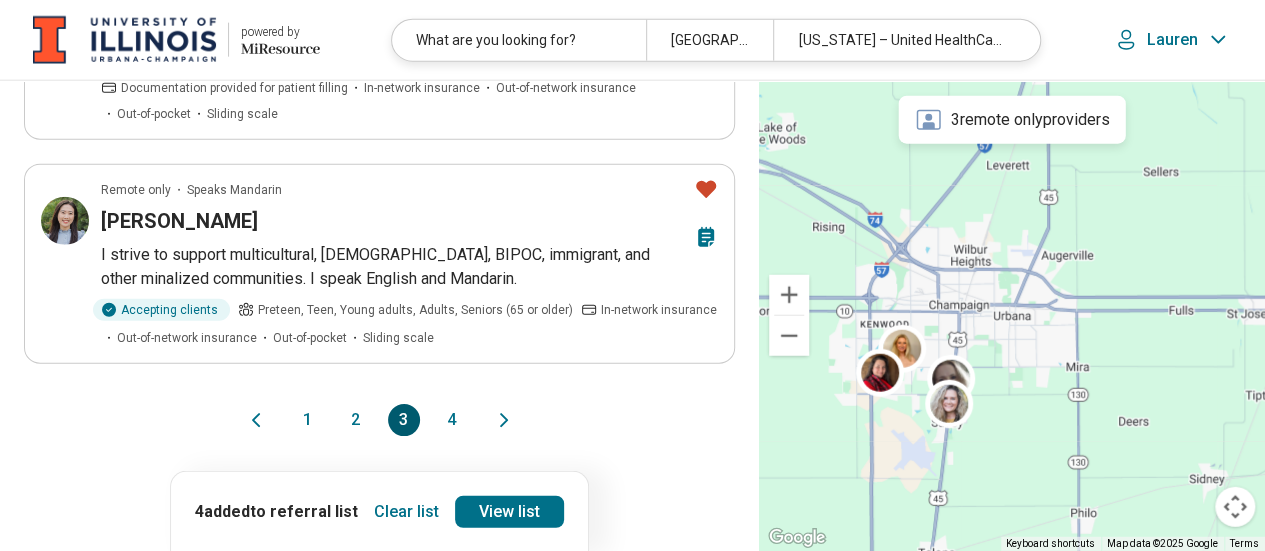 scroll, scrollTop: 2442, scrollLeft: 0, axis: vertical 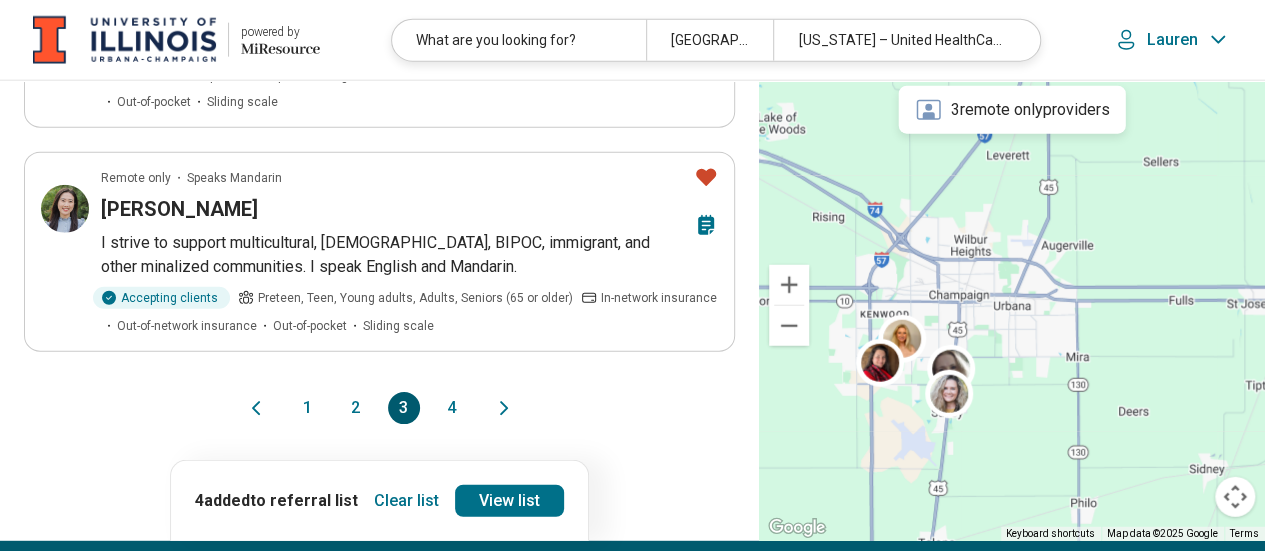 click 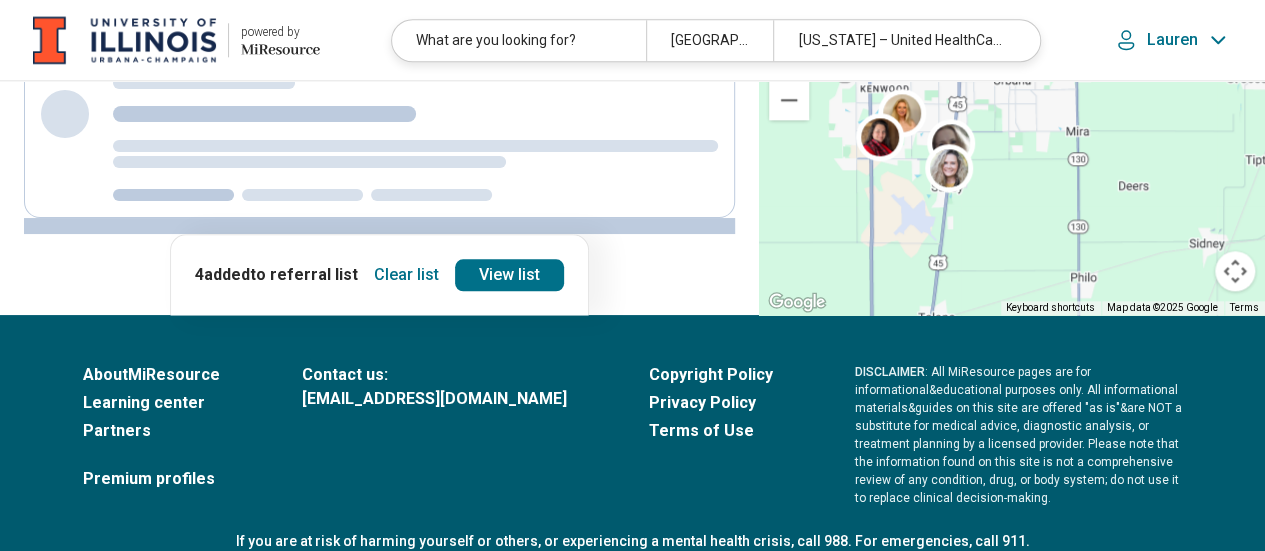 scroll, scrollTop: 0, scrollLeft: 0, axis: both 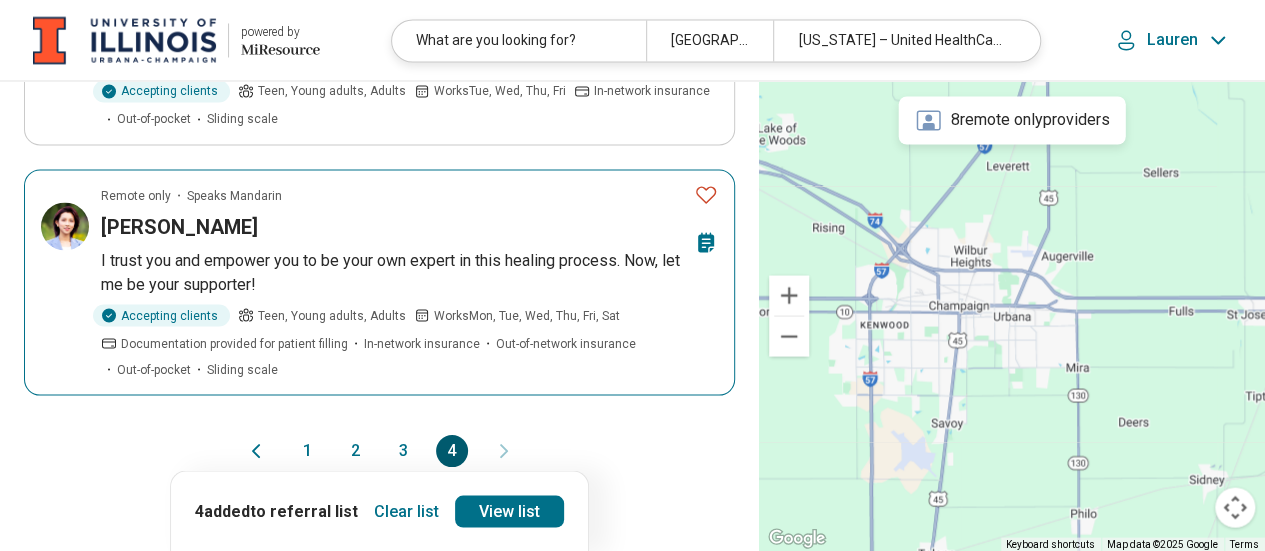 click 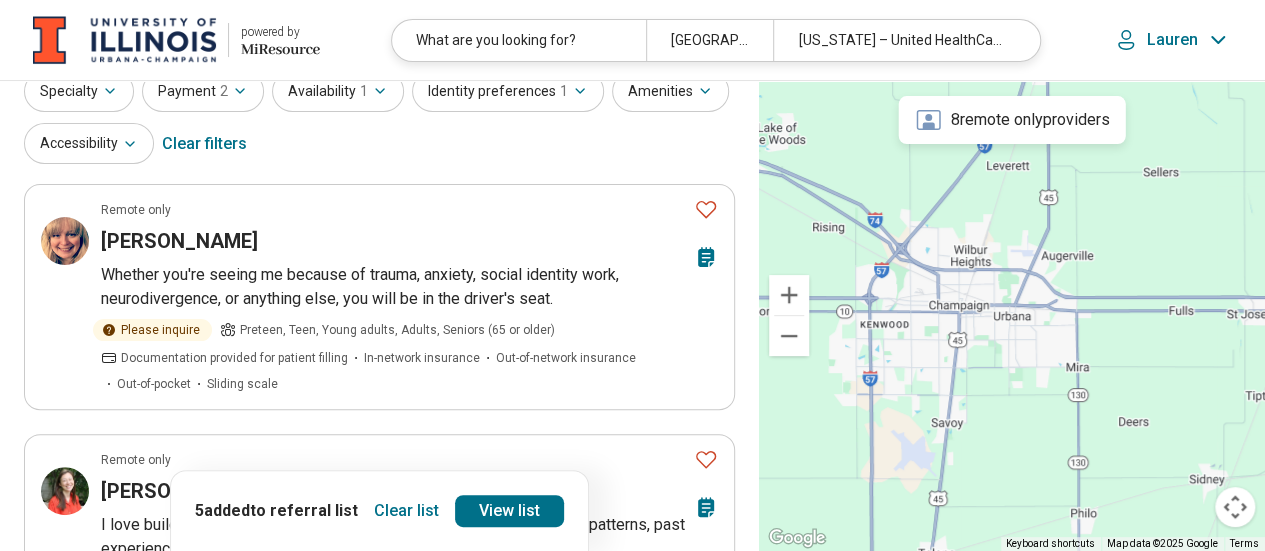 scroll, scrollTop: 0, scrollLeft: 0, axis: both 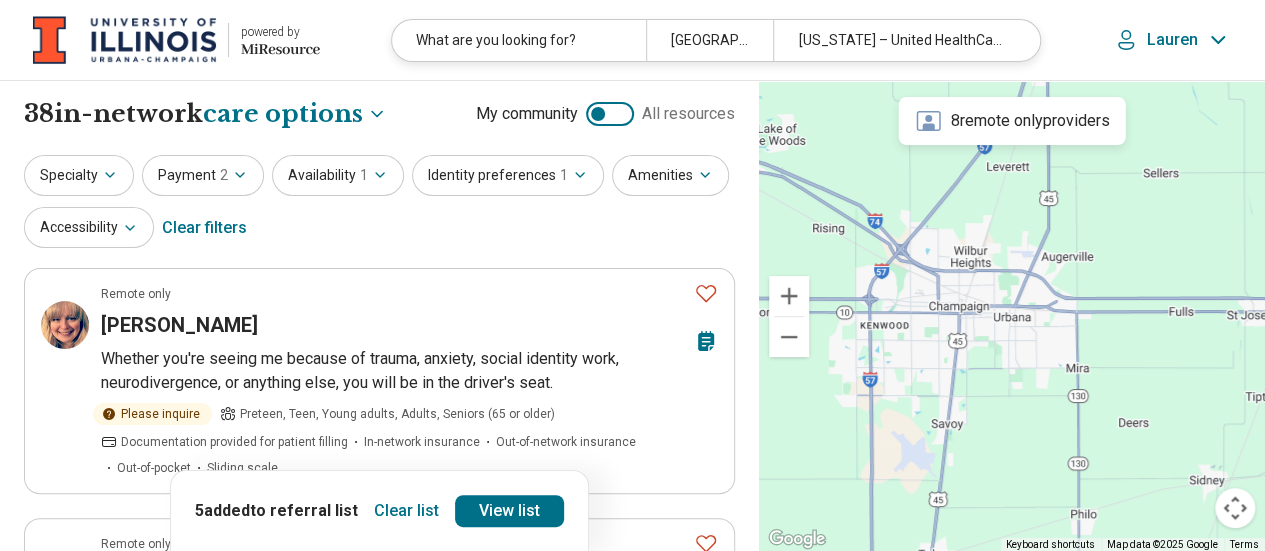 click on "Identity preferences 1" at bounding box center [508, 175] 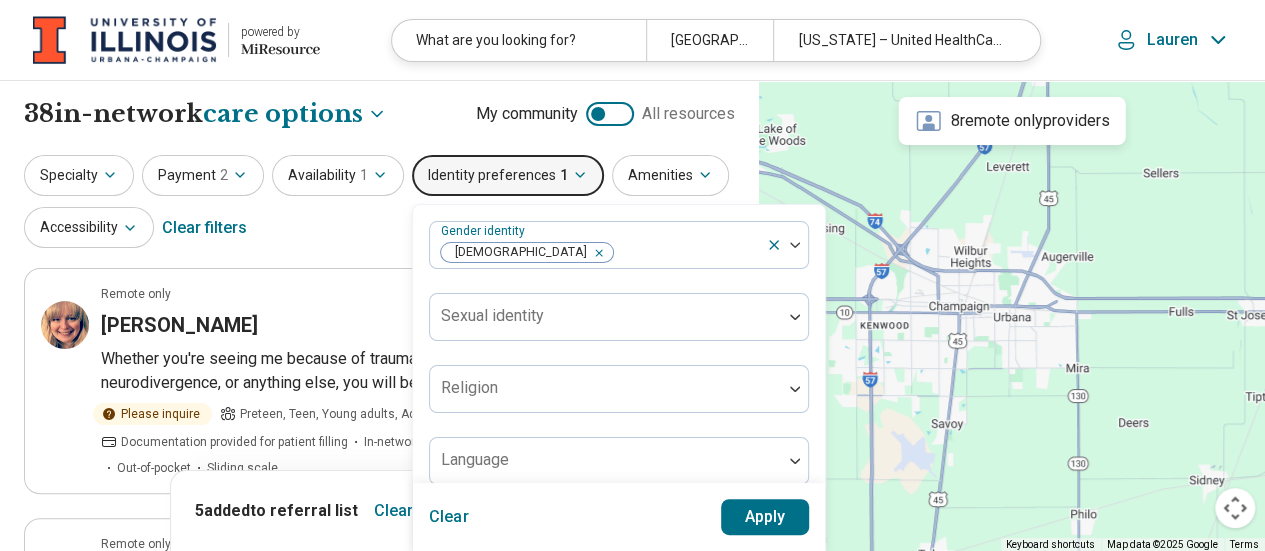 type 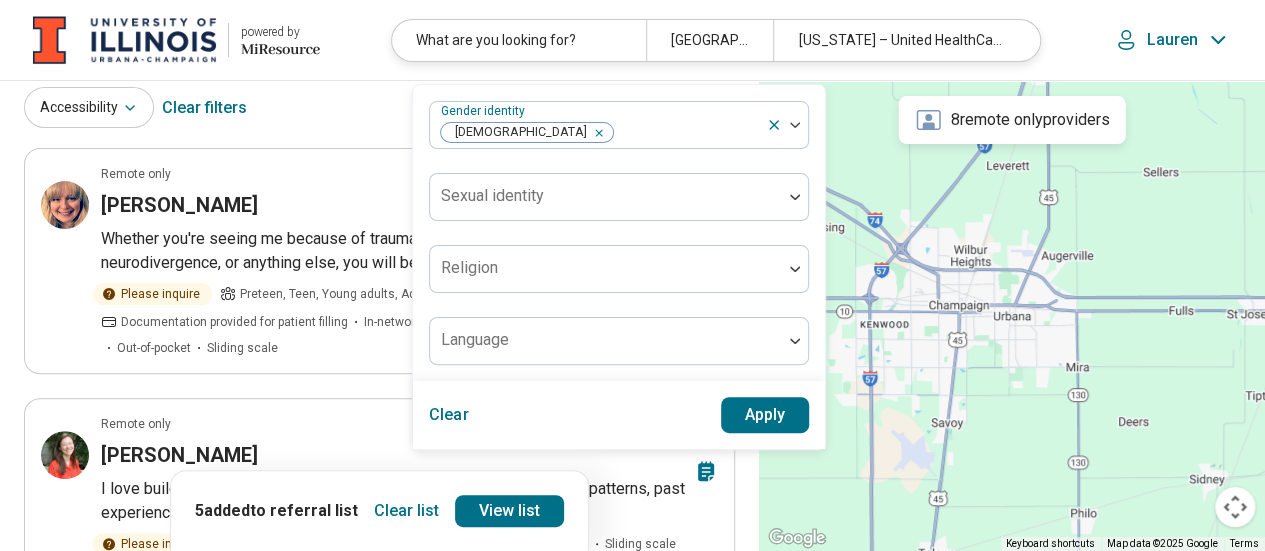 scroll, scrollTop: 160, scrollLeft: 0, axis: vertical 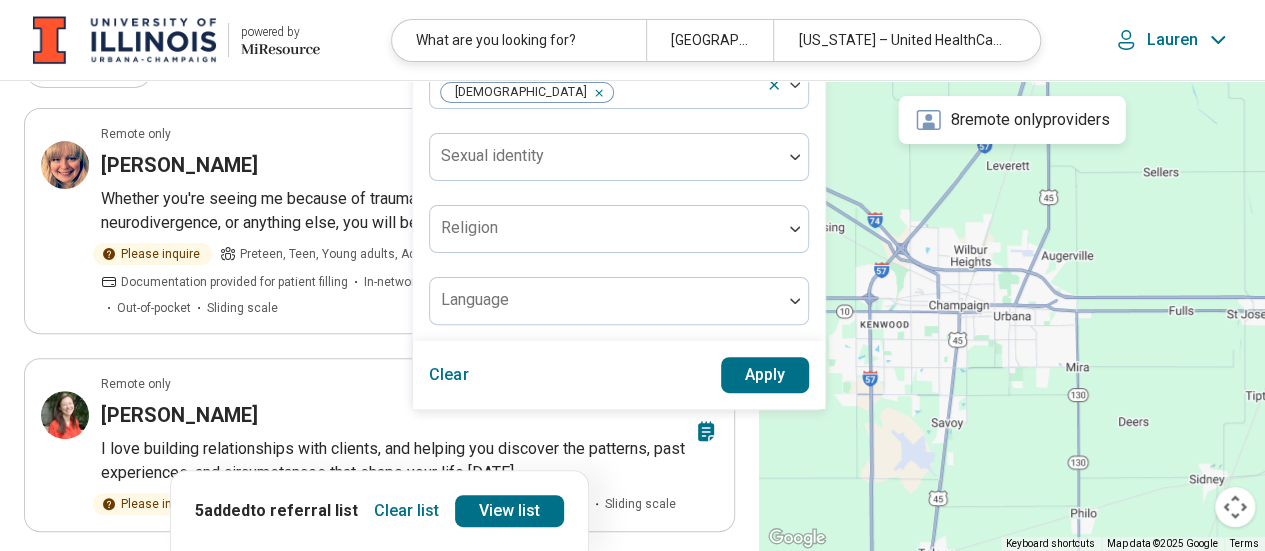 click on "**********" at bounding box center (379, 1045) 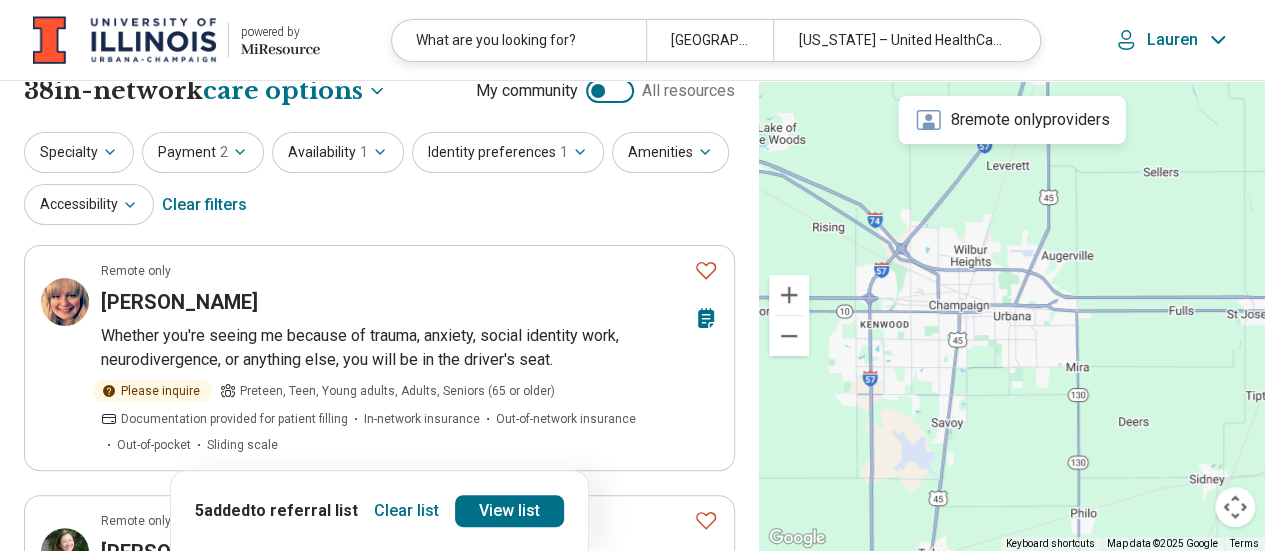 scroll, scrollTop: 0, scrollLeft: 0, axis: both 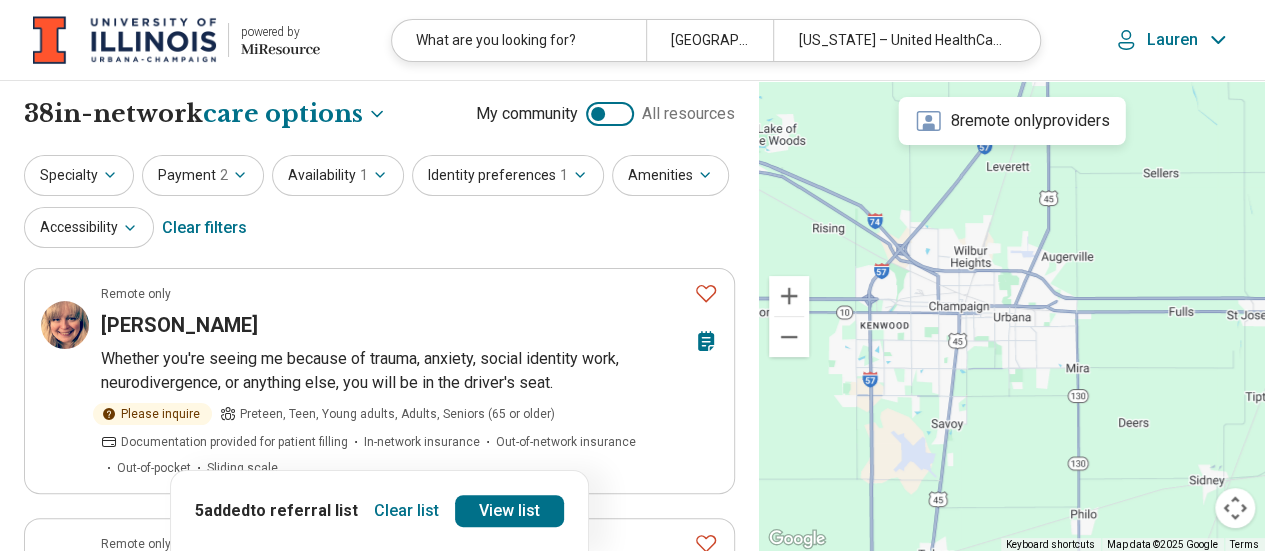 click on "Lauren" at bounding box center [1172, 40] 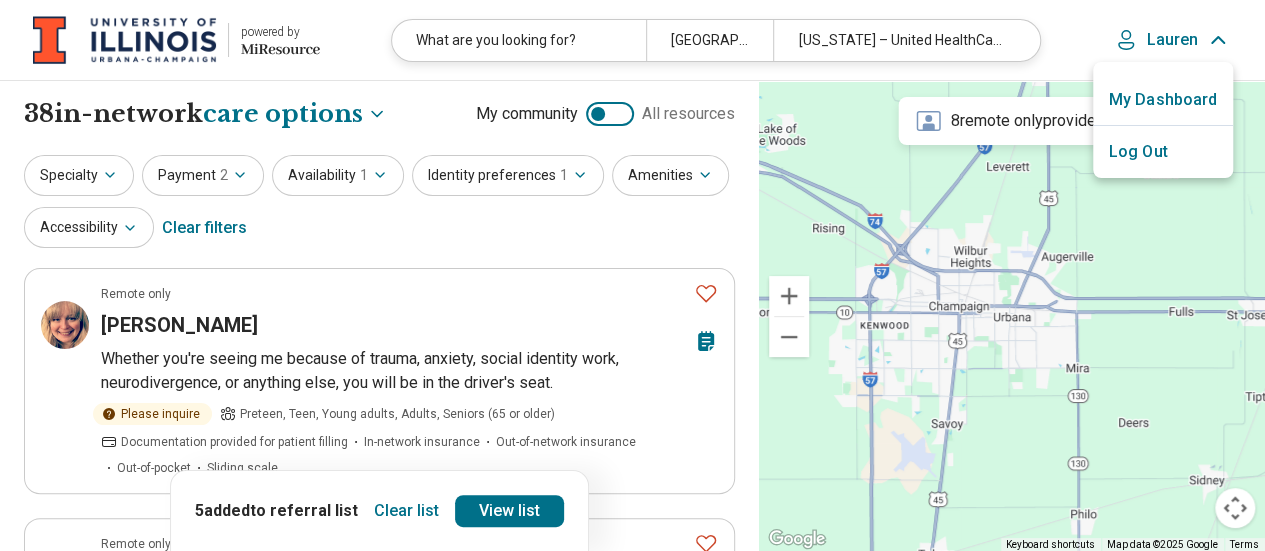 click on "My Dashboard" at bounding box center [1163, 100] 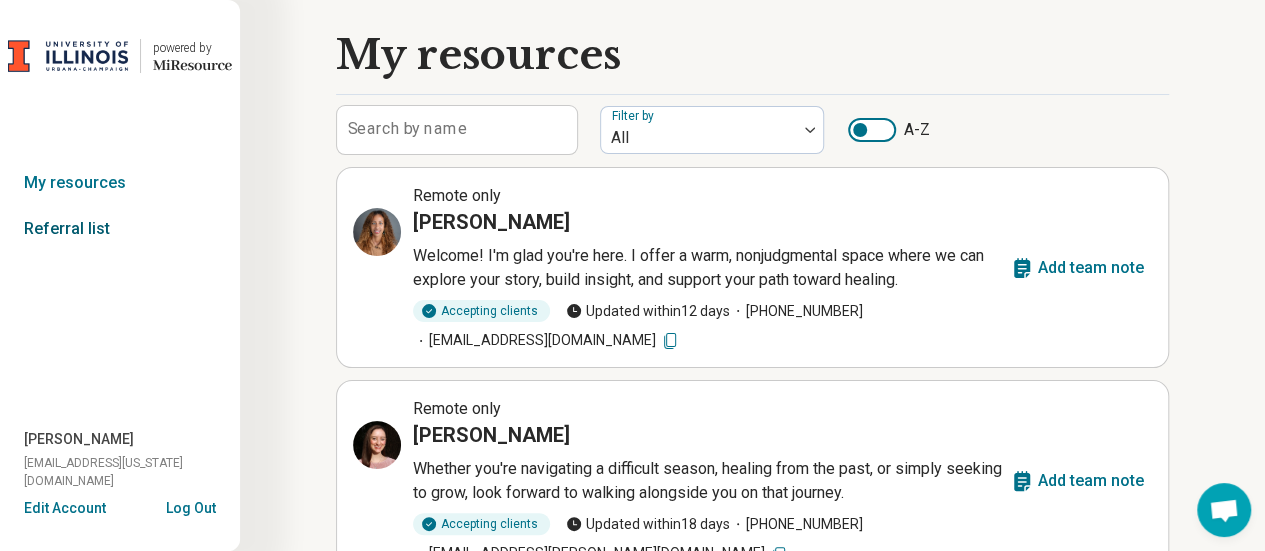 click on "Referral list" at bounding box center (120, 229) 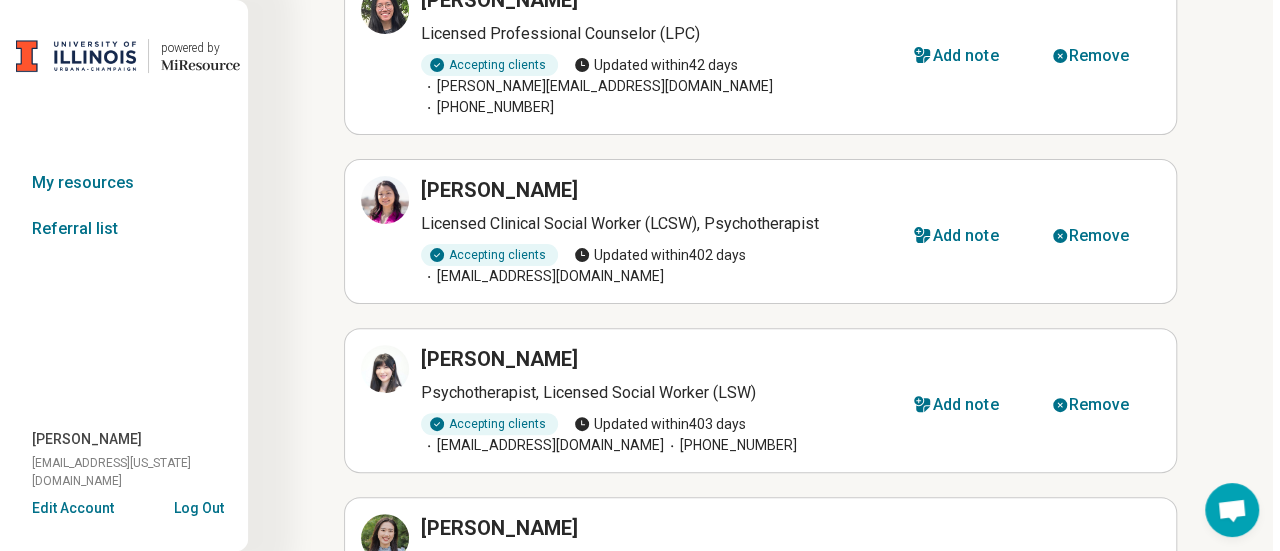 scroll, scrollTop: 0, scrollLeft: 0, axis: both 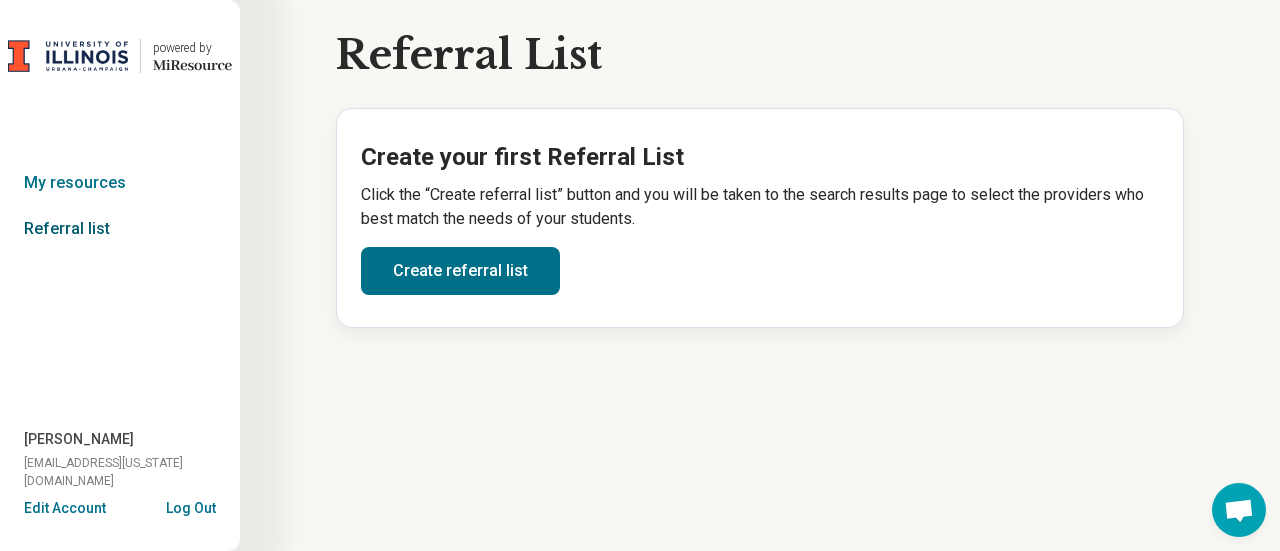 click on "Referral list" at bounding box center [120, 229] 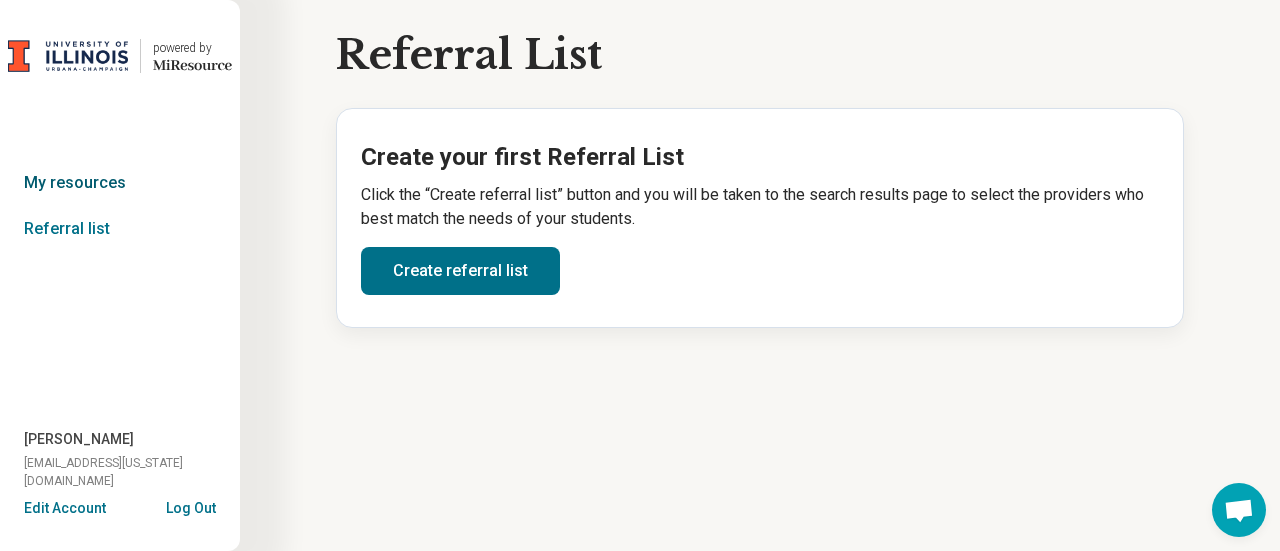 click on "My resources" at bounding box center (120, 183) 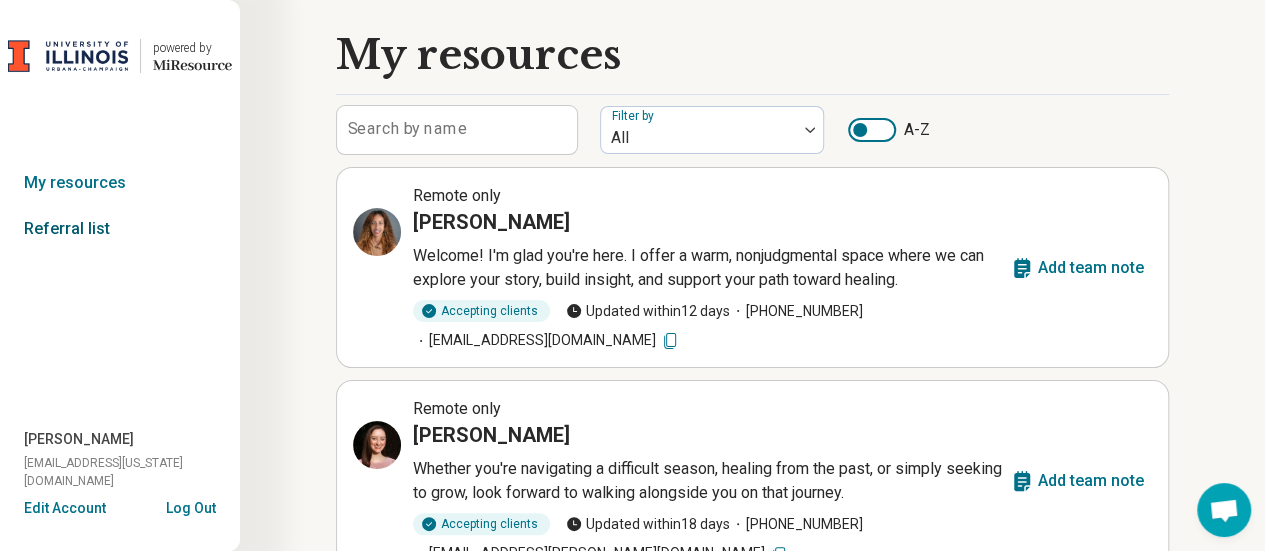 click on "Referral list" at bounding box center (120, 229) 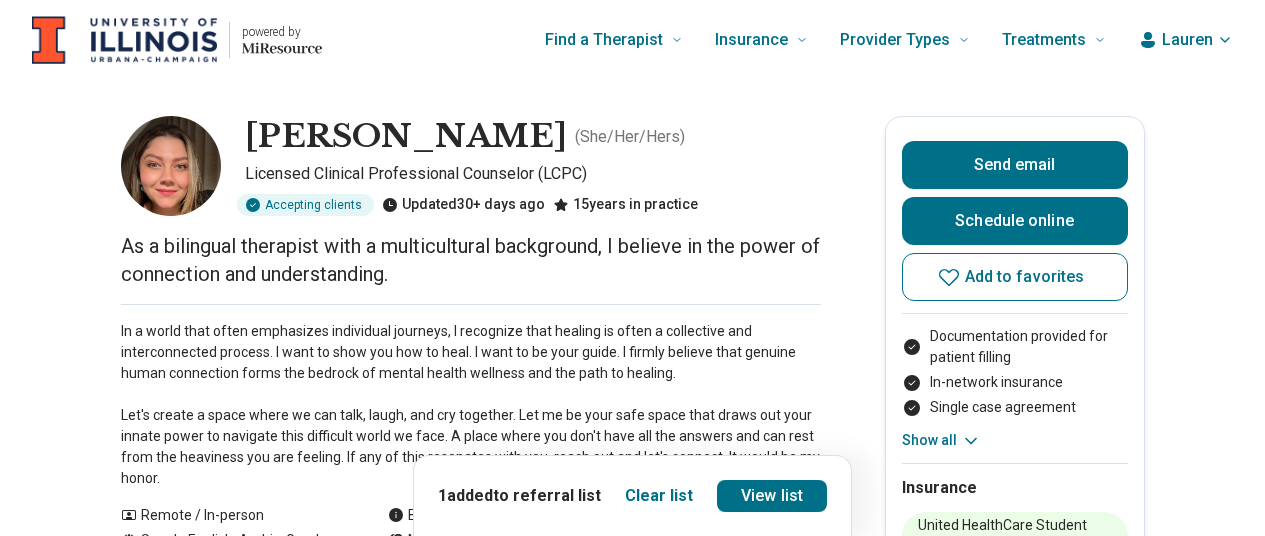 scroll, scrollTop: 0, scrollLeft: 0, axis: both 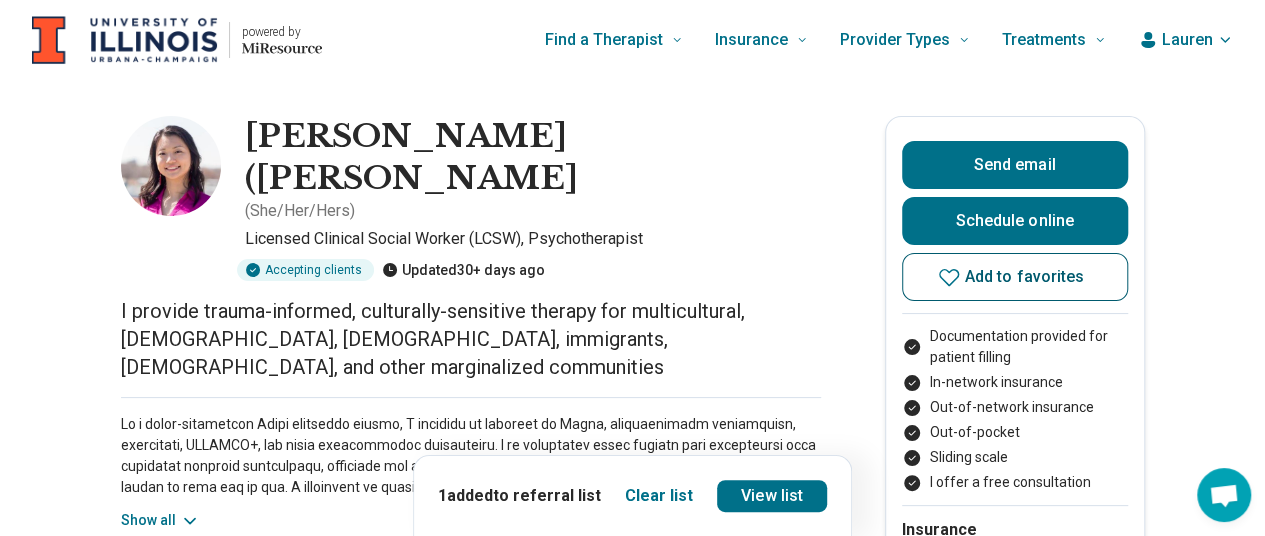 click 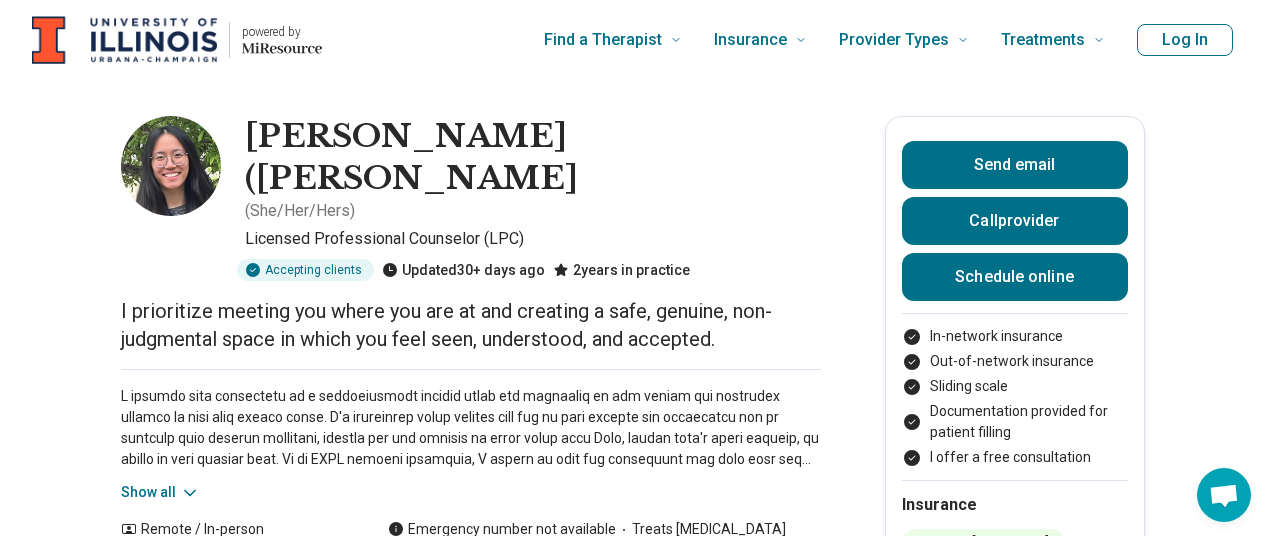 scroll, scrollTop: 0, scrollLeft: 0, axis: both 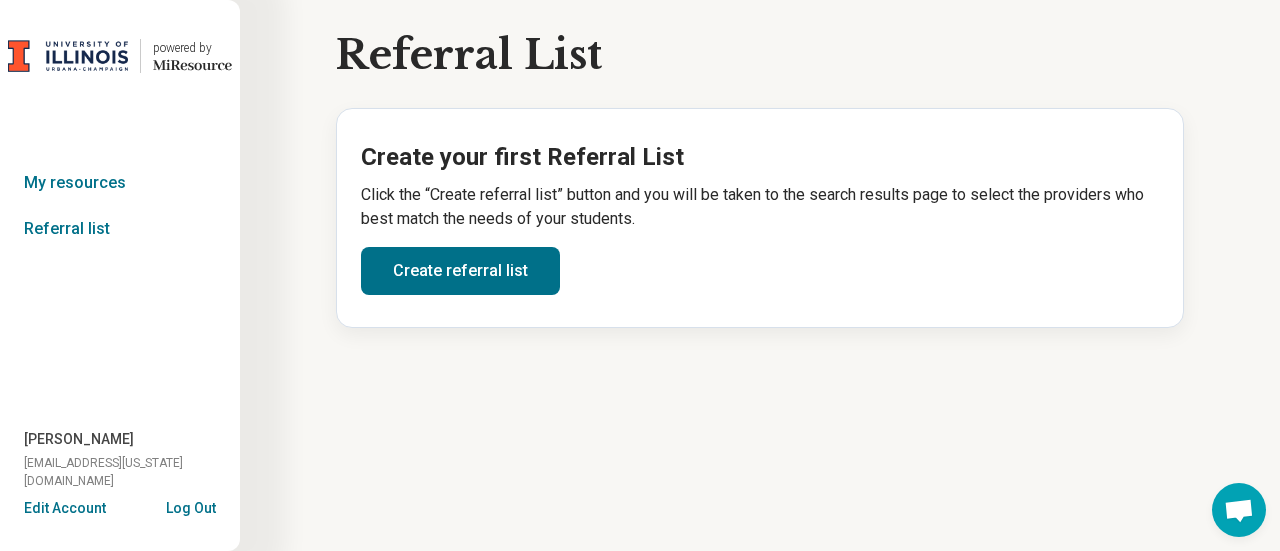 click at bounding box center (68, 56) 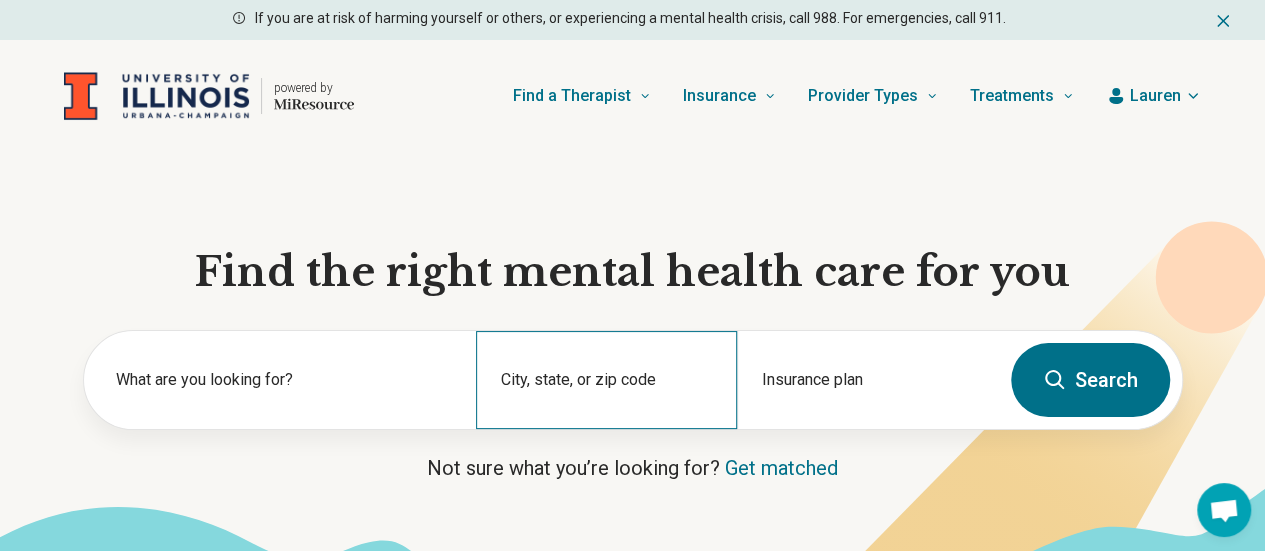 click on "City, state, or zip code" at bounding box center (606, 380) 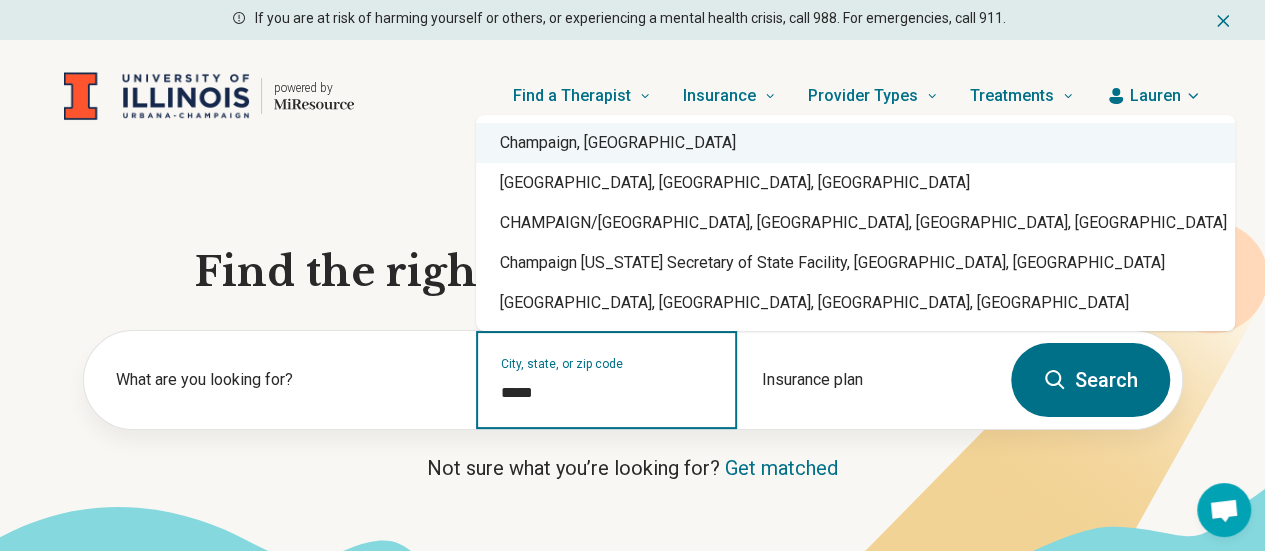 click on "Champaign, IL" at bounding box center [855, 143] 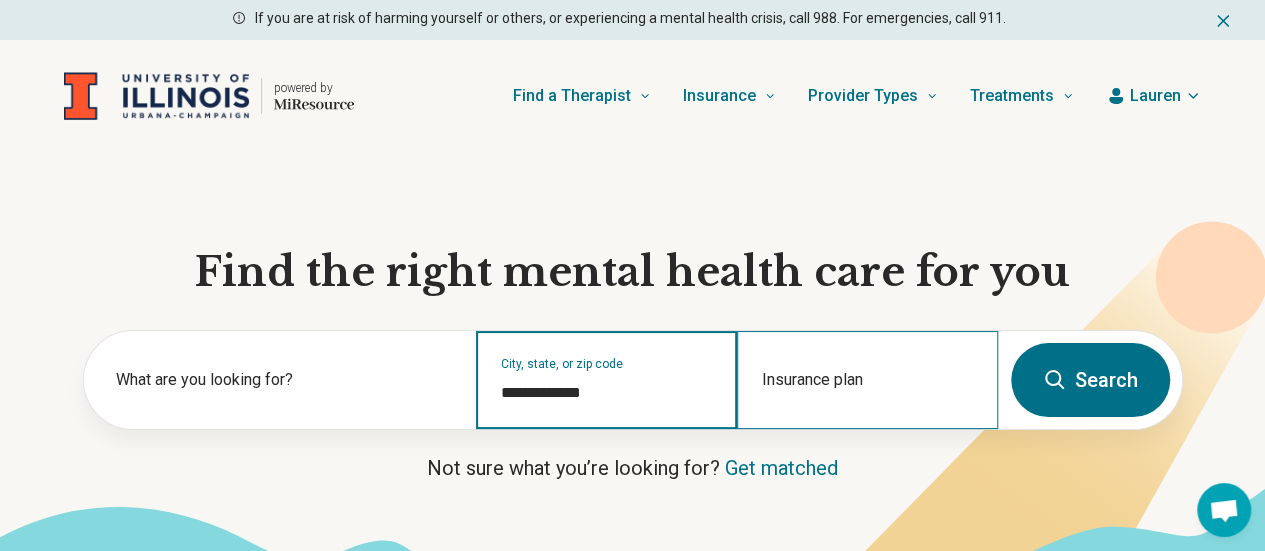 type on "**********" 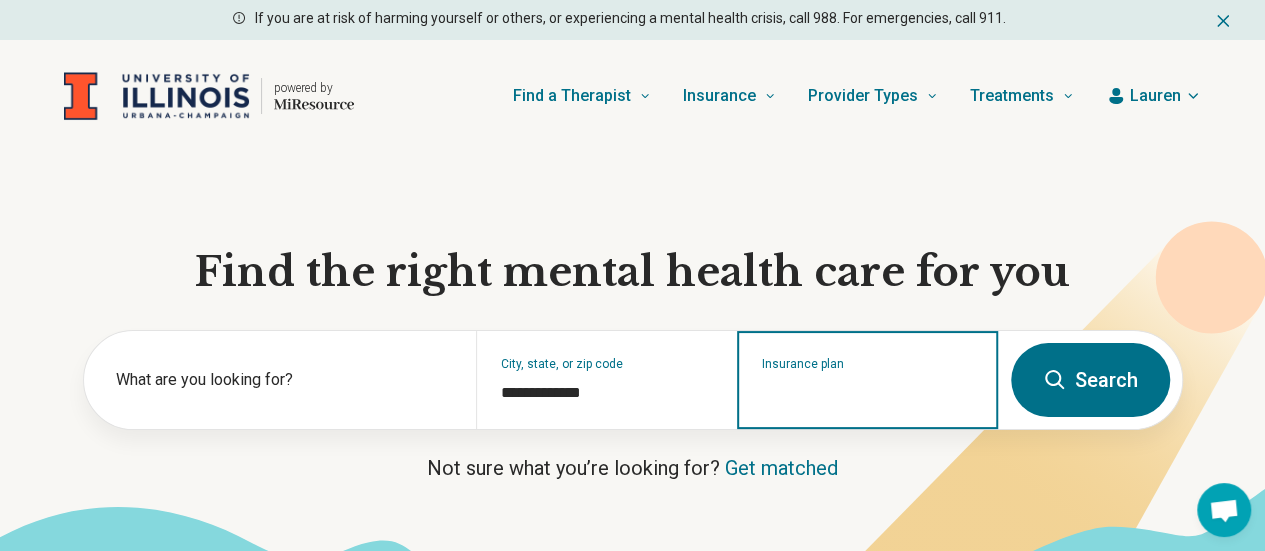 click on "Insurance plan" at bounding box center (868, 393) 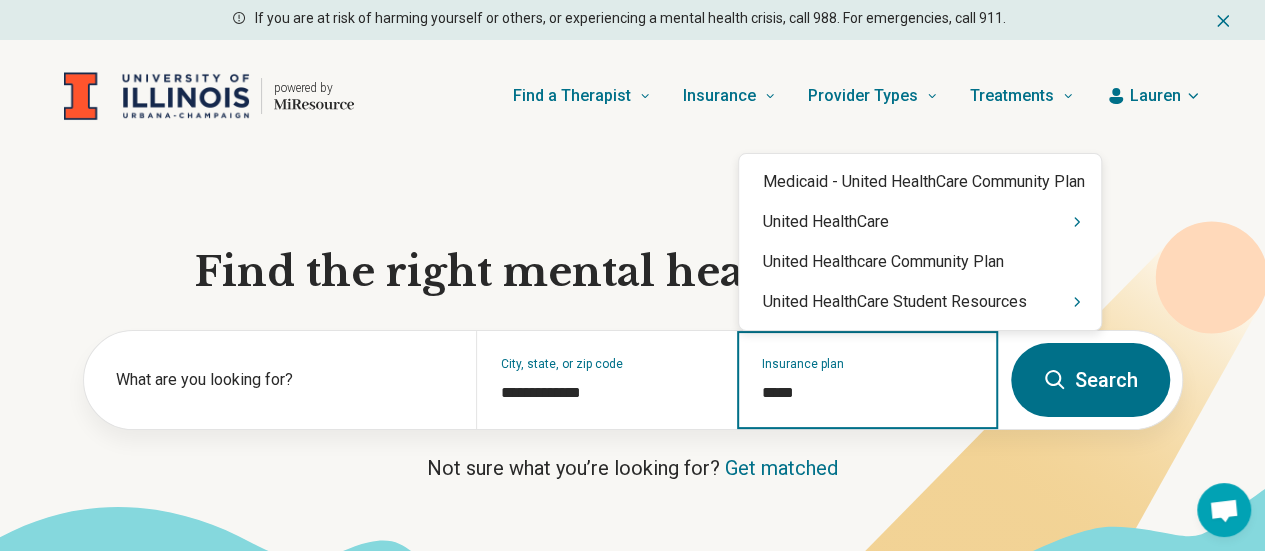 type on "******" 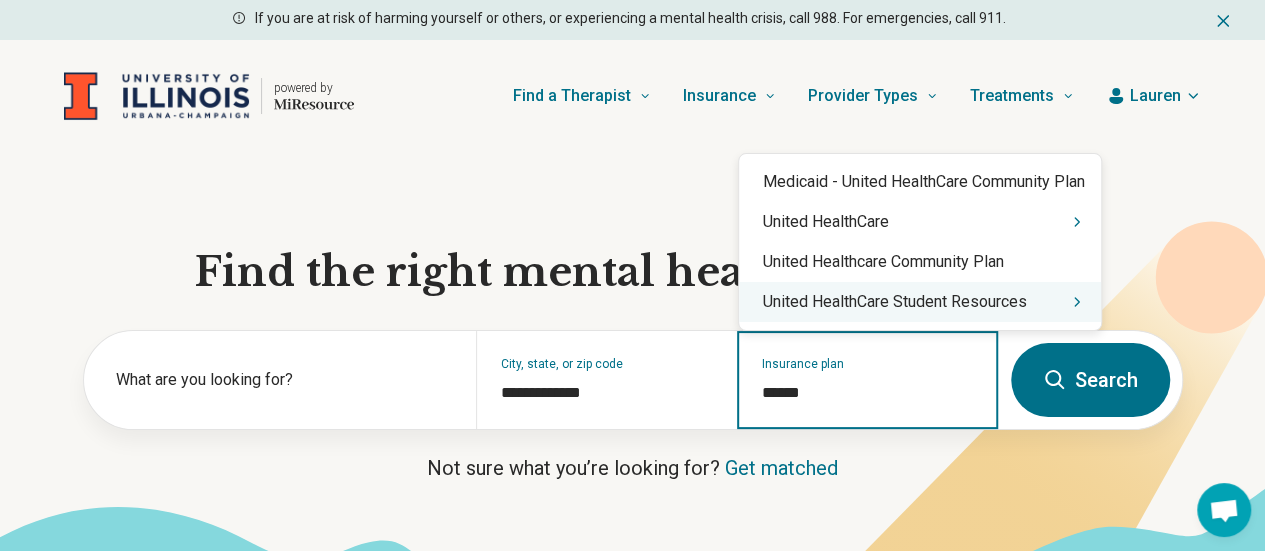 click 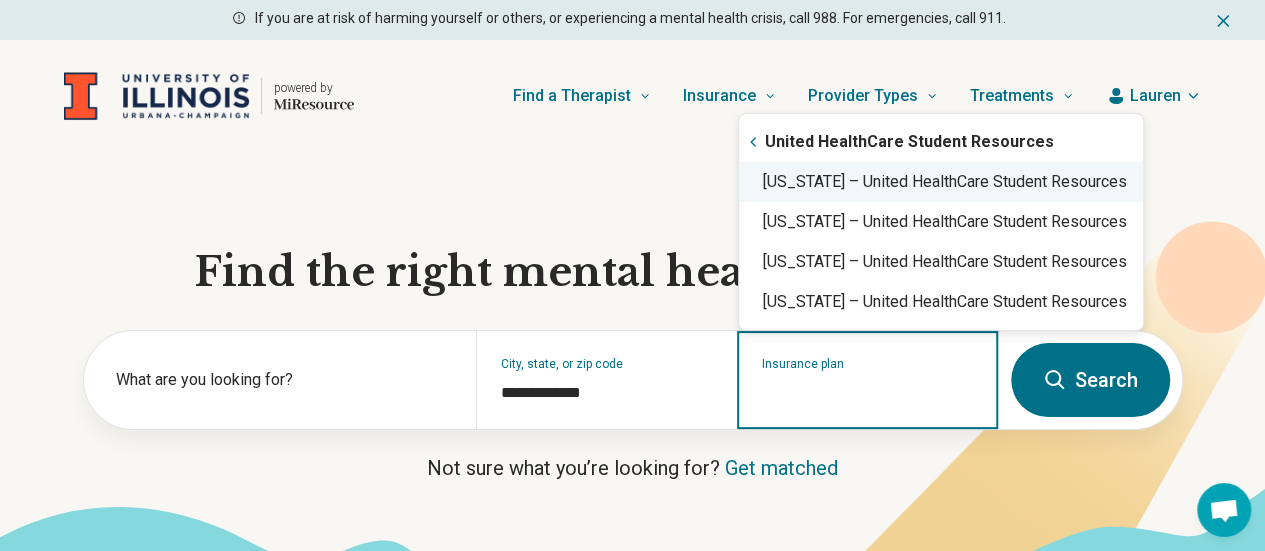 click on "Illinois – United HealthCare Student Resources" at bounding box center (941, 182) 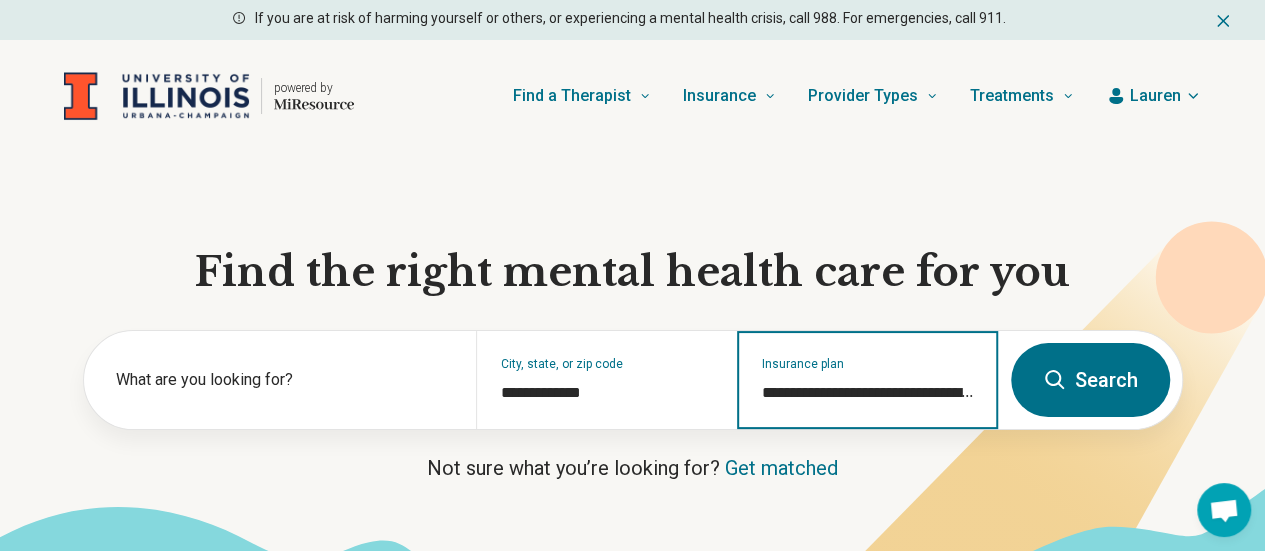 type on "**********" 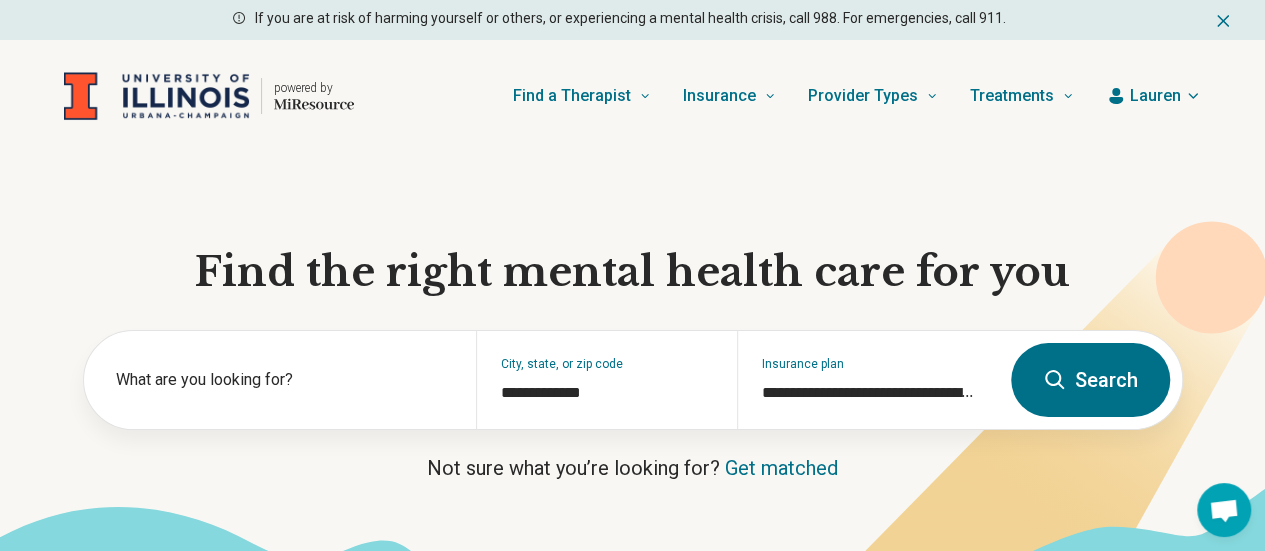 click on "Search" at bounding box center [1090, 380] 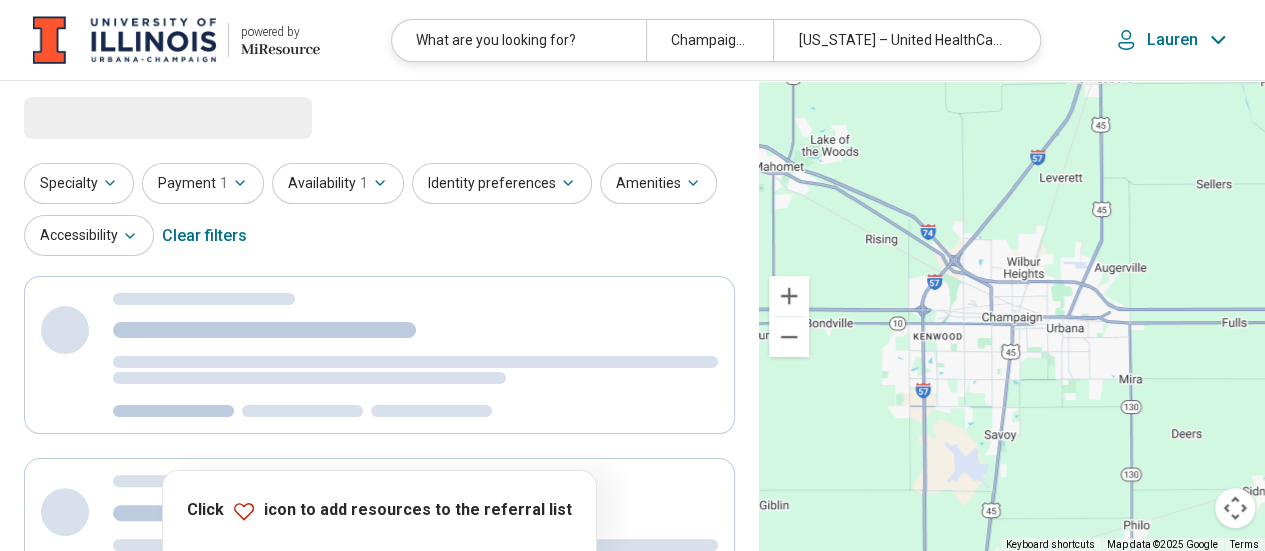 select on "***" 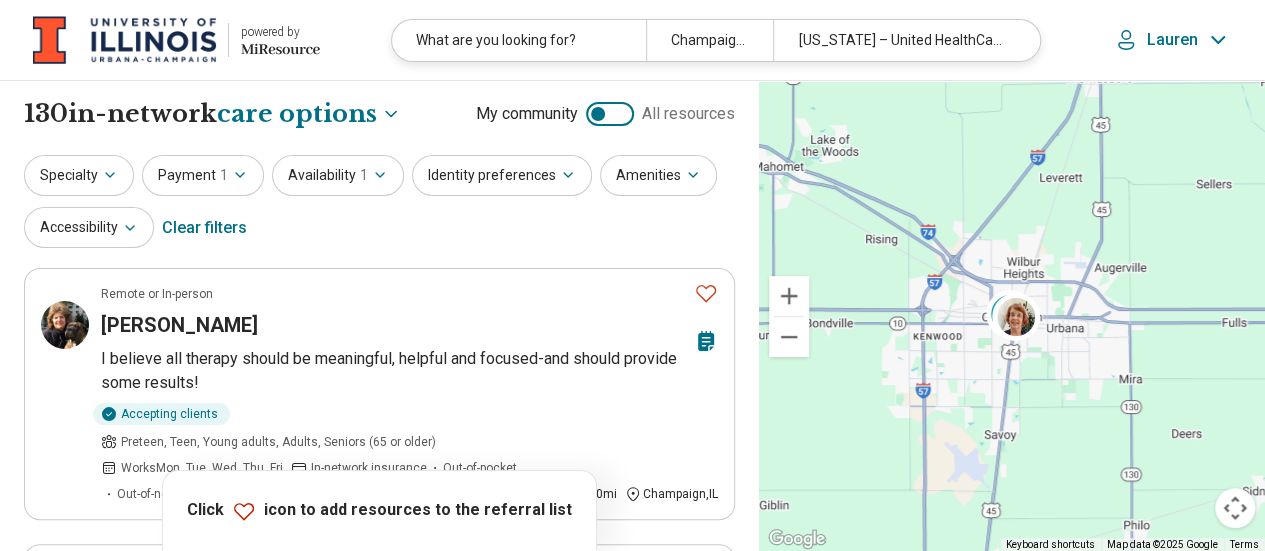 click on "1" at bounding box center [224, 175] 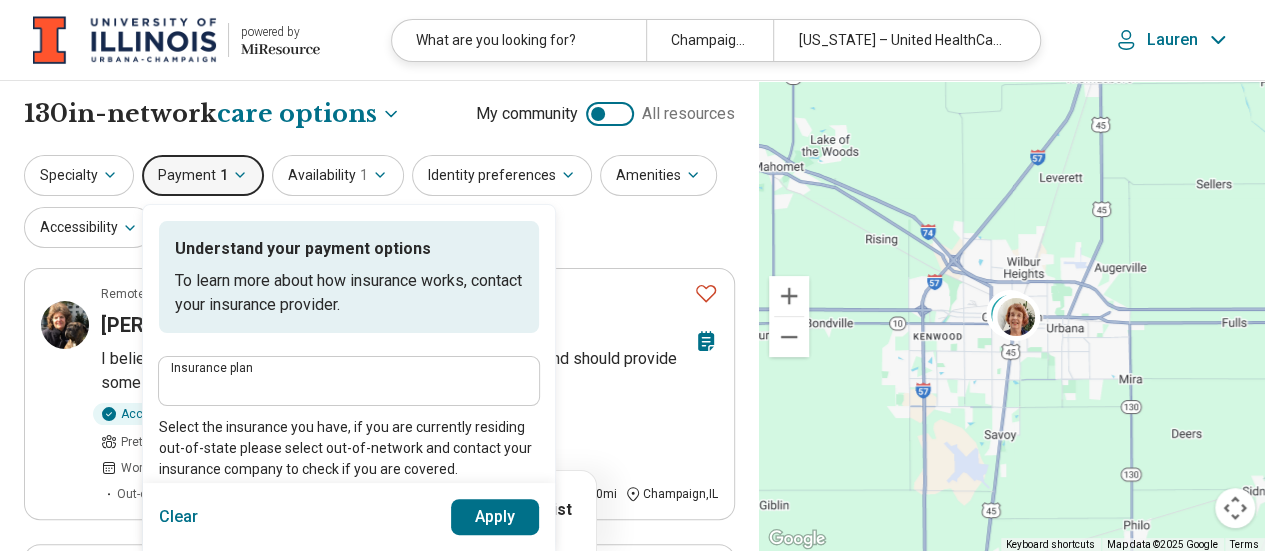 type on "**********" 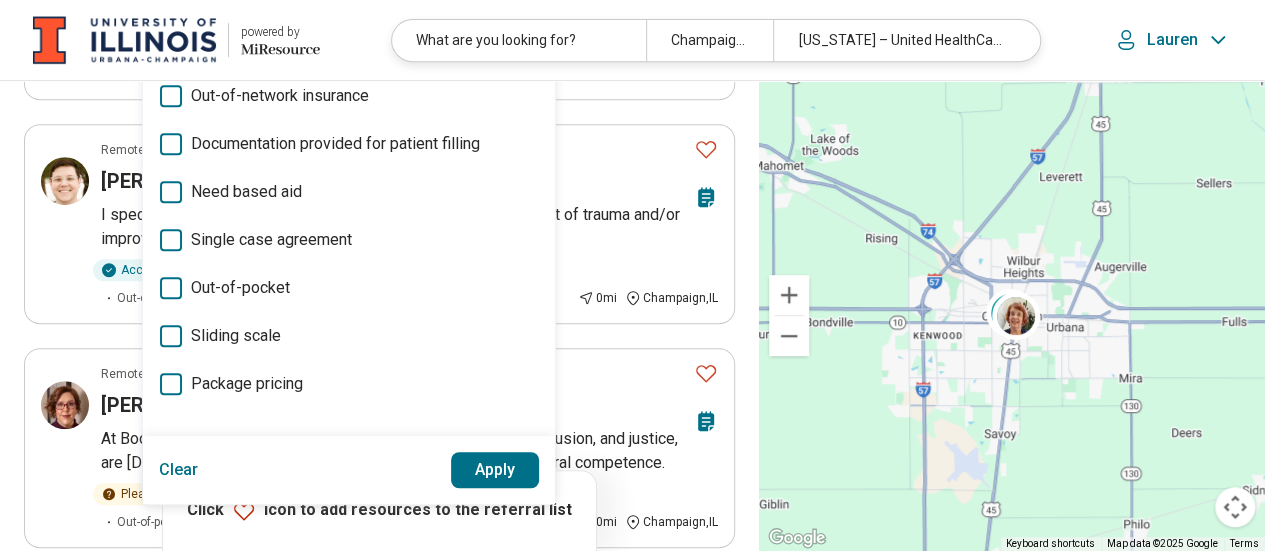 scroll, scrollTop: 444, scrollLeft: 0, axis: vertical 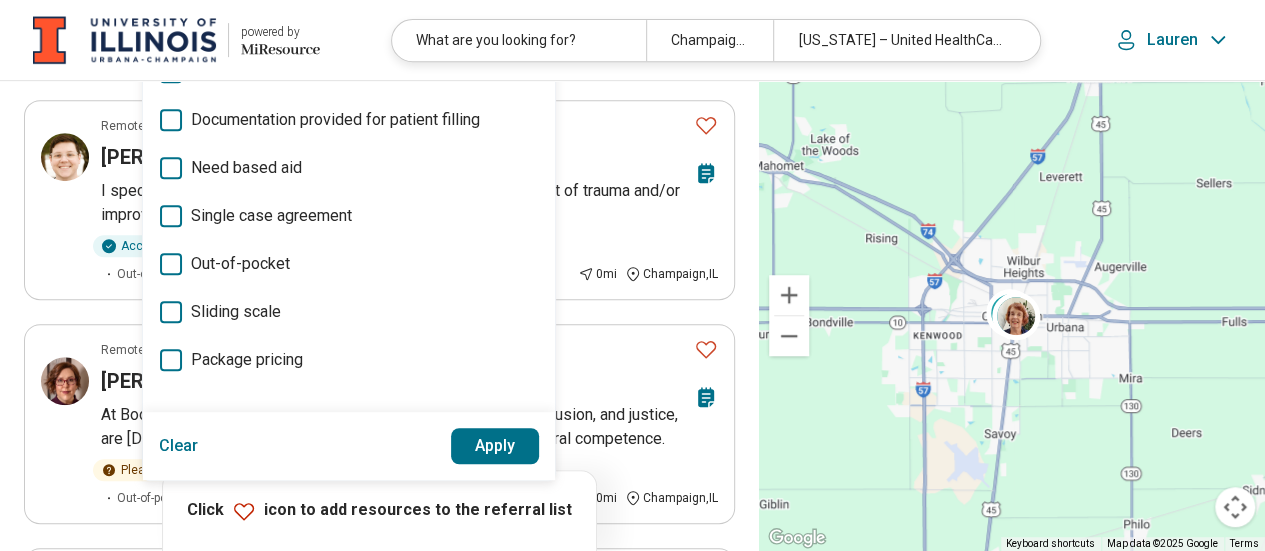 click 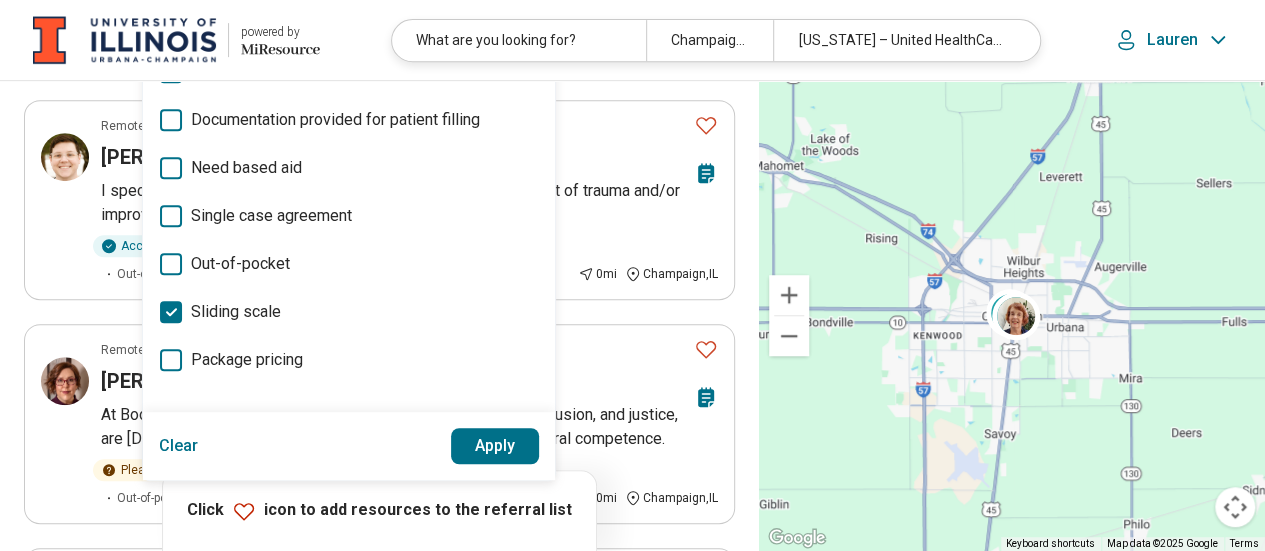 click on "Apply" at bounding box center [495, 446] 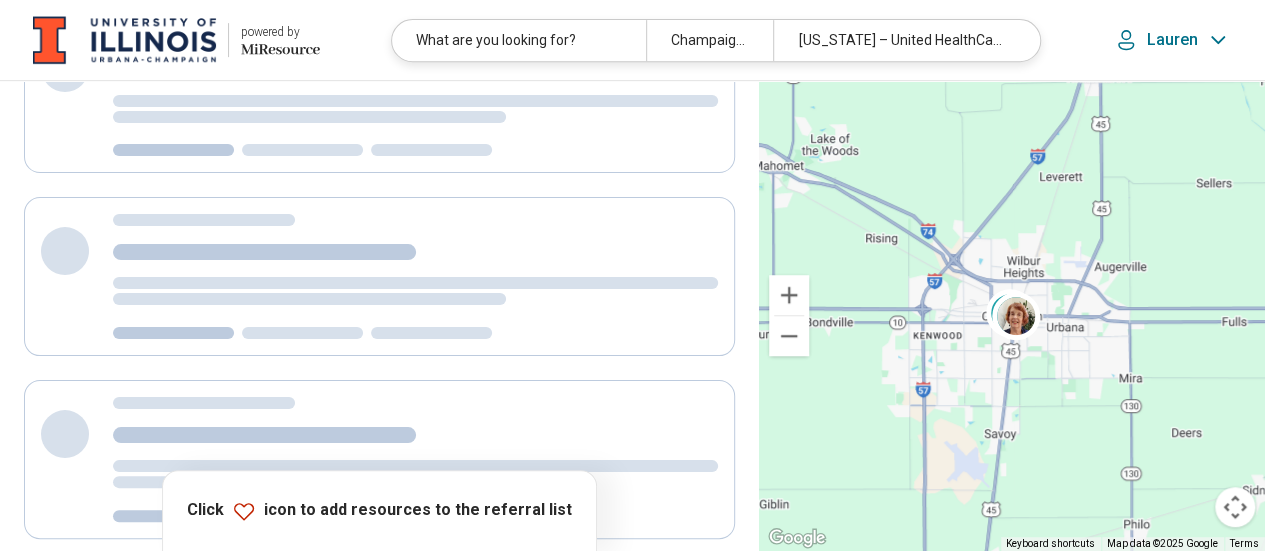 scroll, scrollTop: 227, scrollLeft: 0, axis: vertical 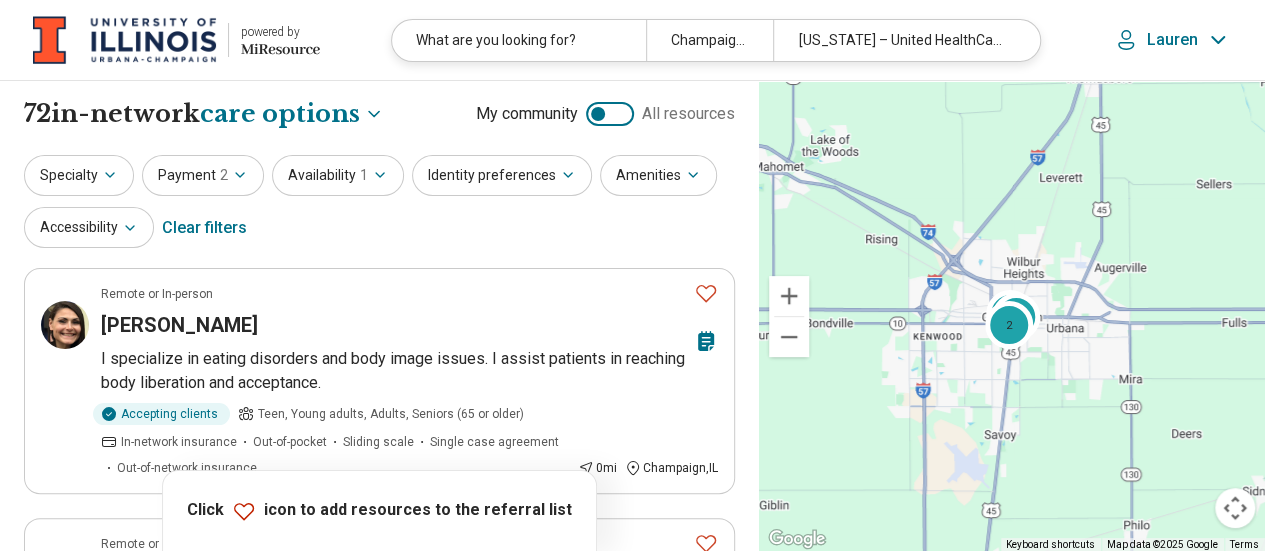 click on "Identity preferences" at bounding box center [502, 175] 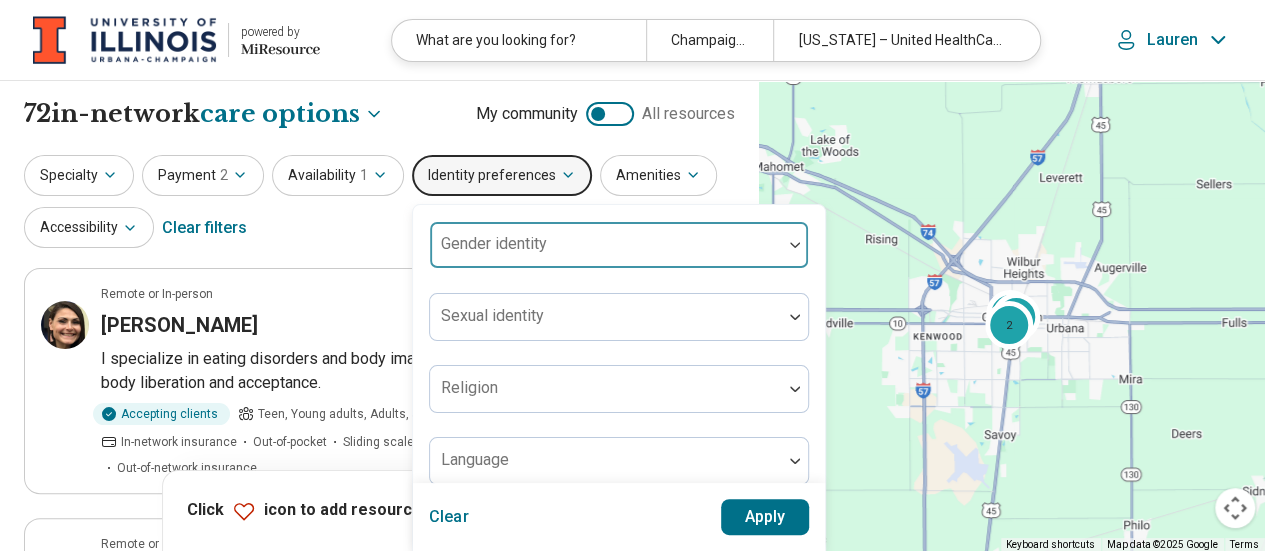 click on "Gender identity" at bounding box center [619, 245] 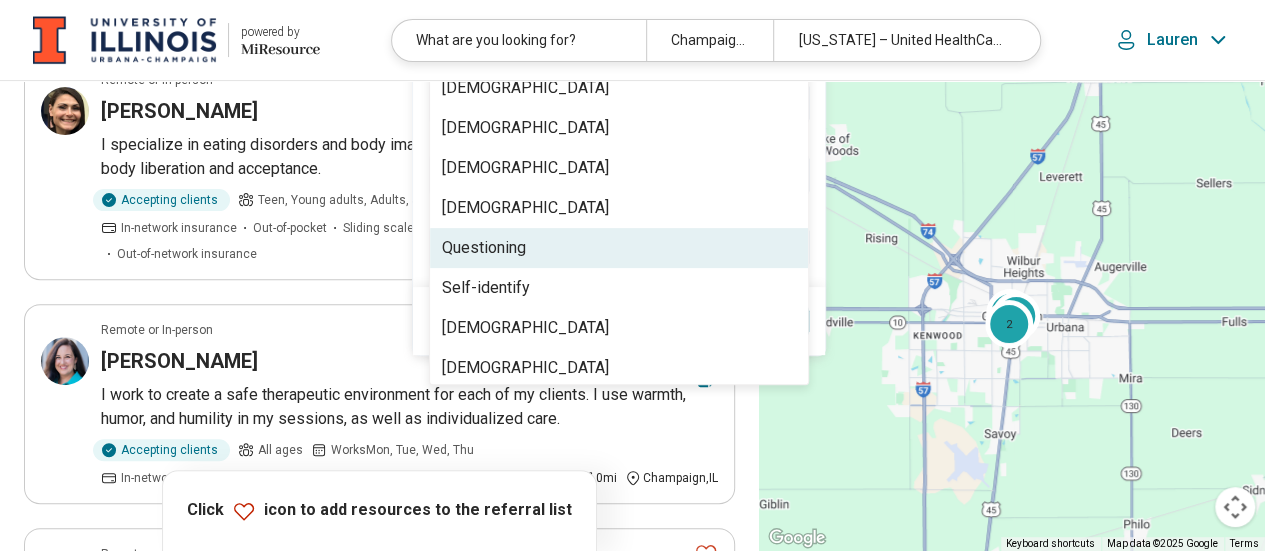 scroll, scrollTop: 268, scrollLeft: 0, axis: vertical 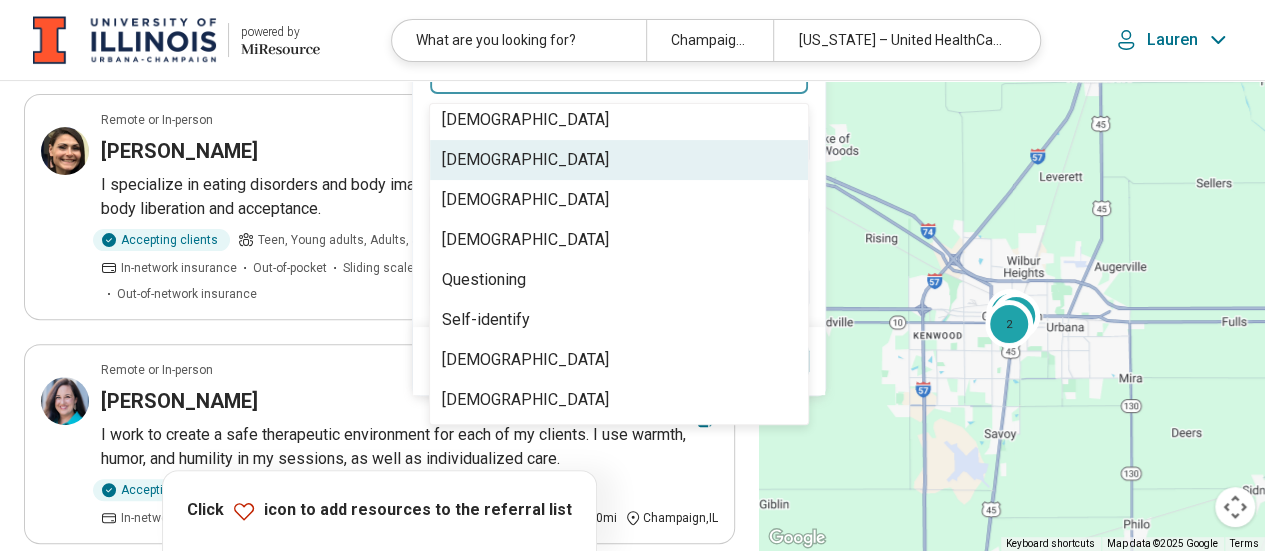click on "[DEMOGRAPHIC_DATA]" at bounding box center [525, 160] 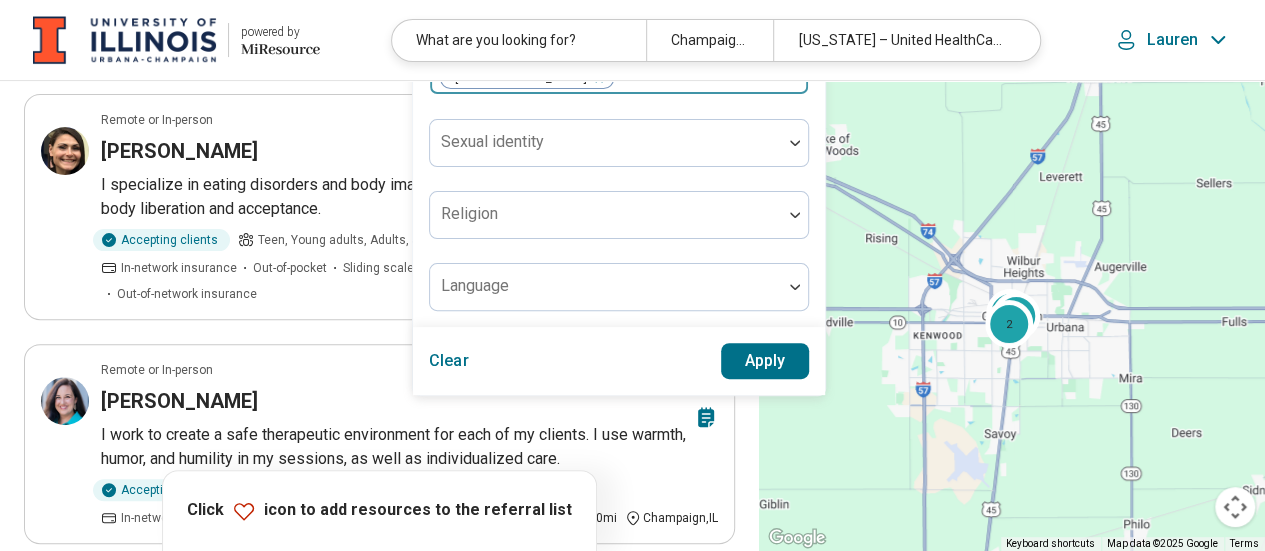 click at bounding box center (686, 79) 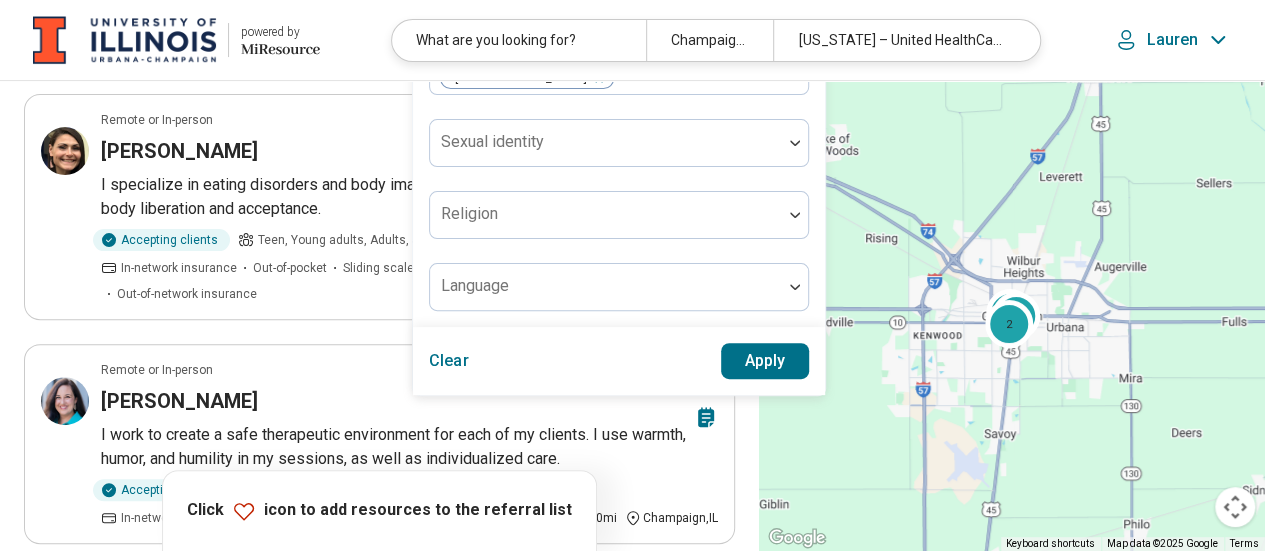 click on "Apply" at bounding box center [765, 361] 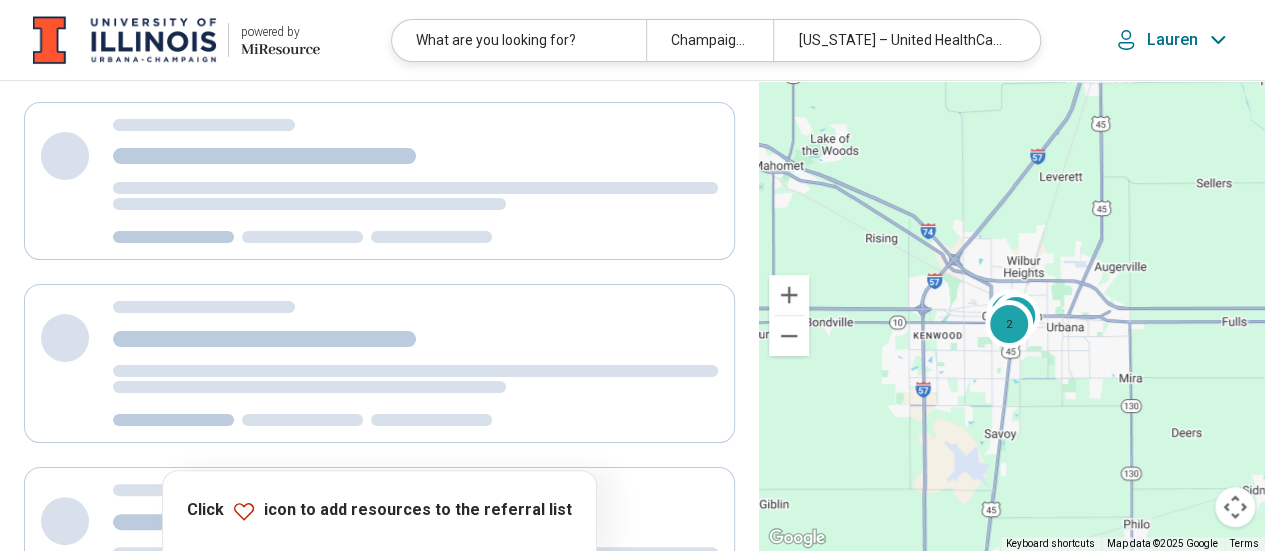 scroll, scrollTop: 0, scrollLeft: 0, axis: both 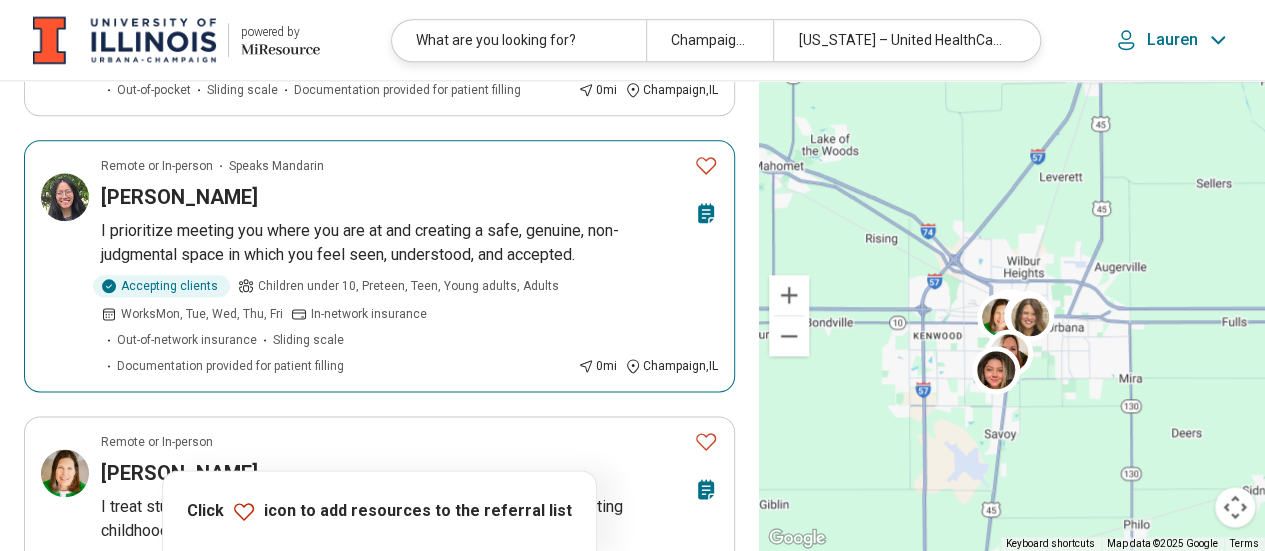 click 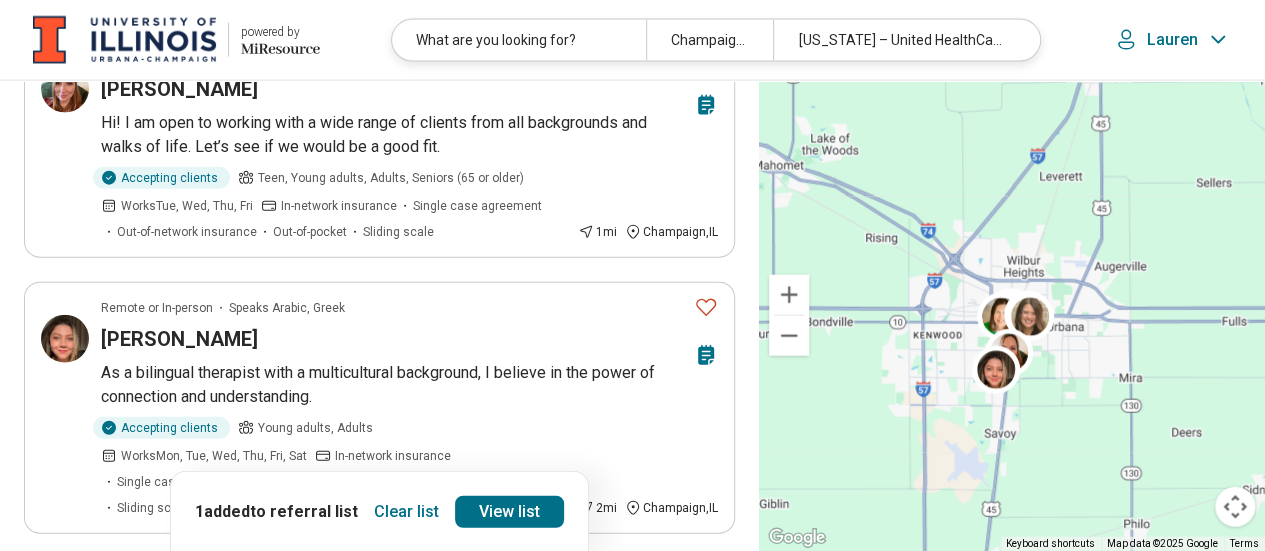 scroll, scrollTop: 2511, scrollLeft: 0, axis: vertical 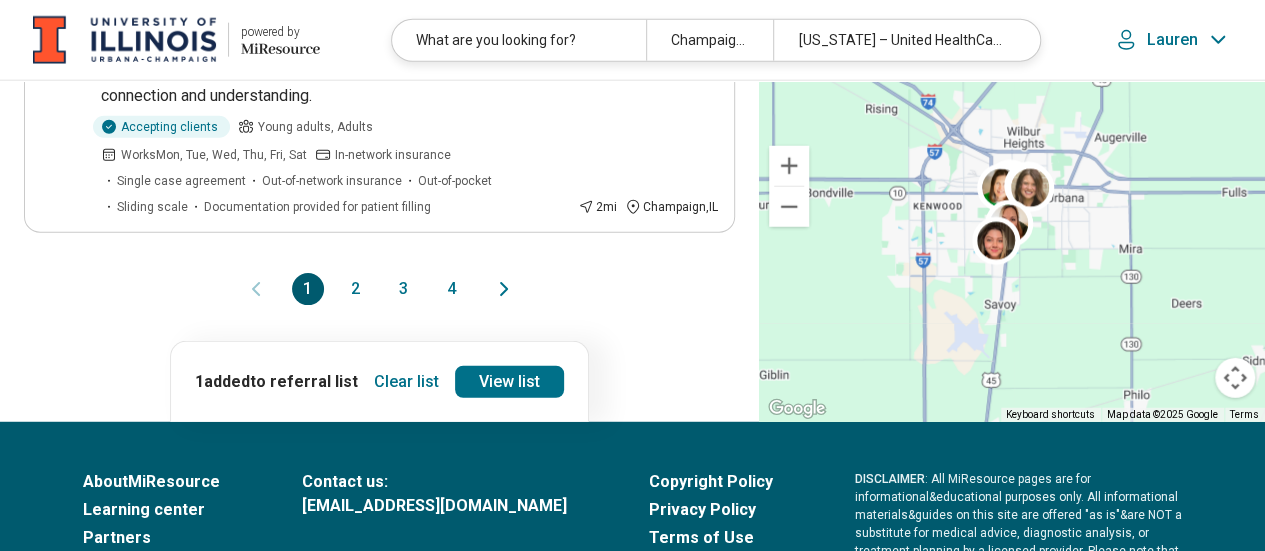 click 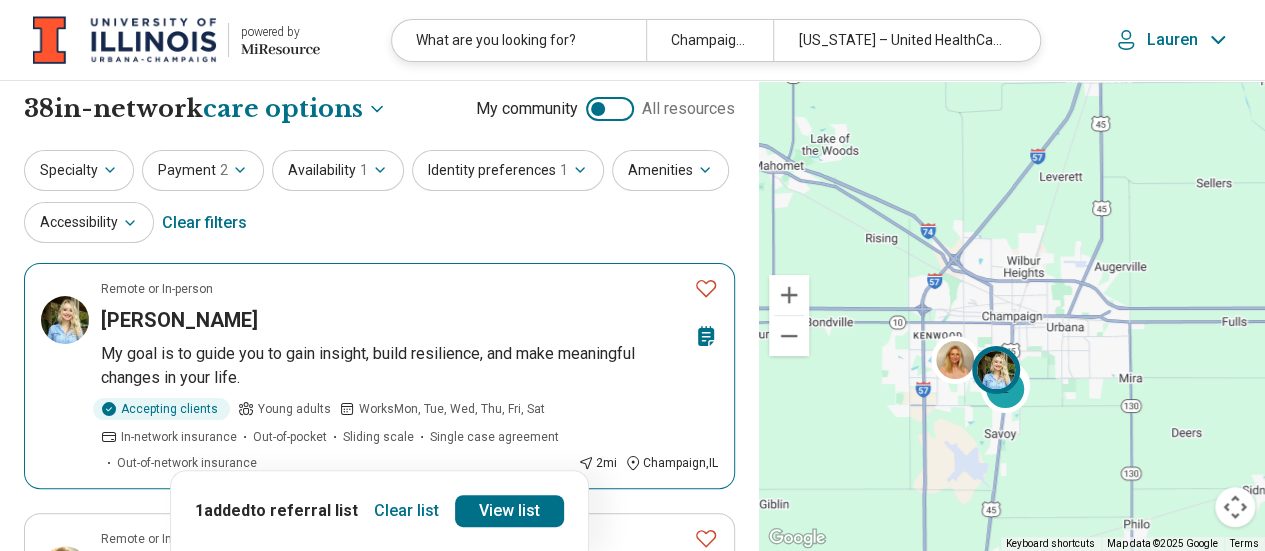 scroll, scrollTop: 0, scrollLeft: 0, axis: both 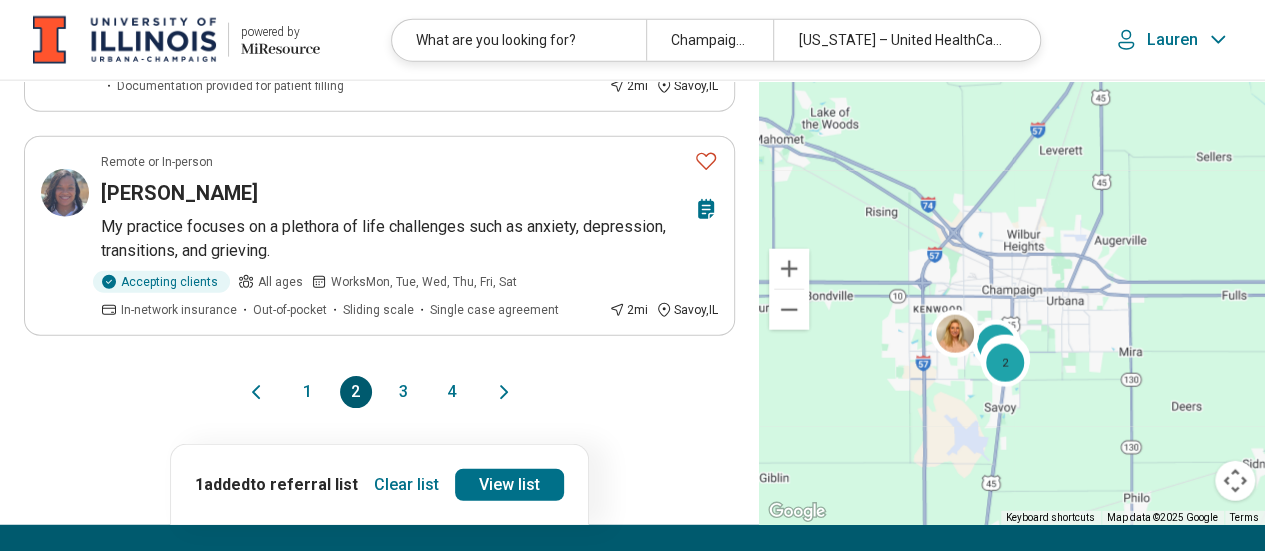 click 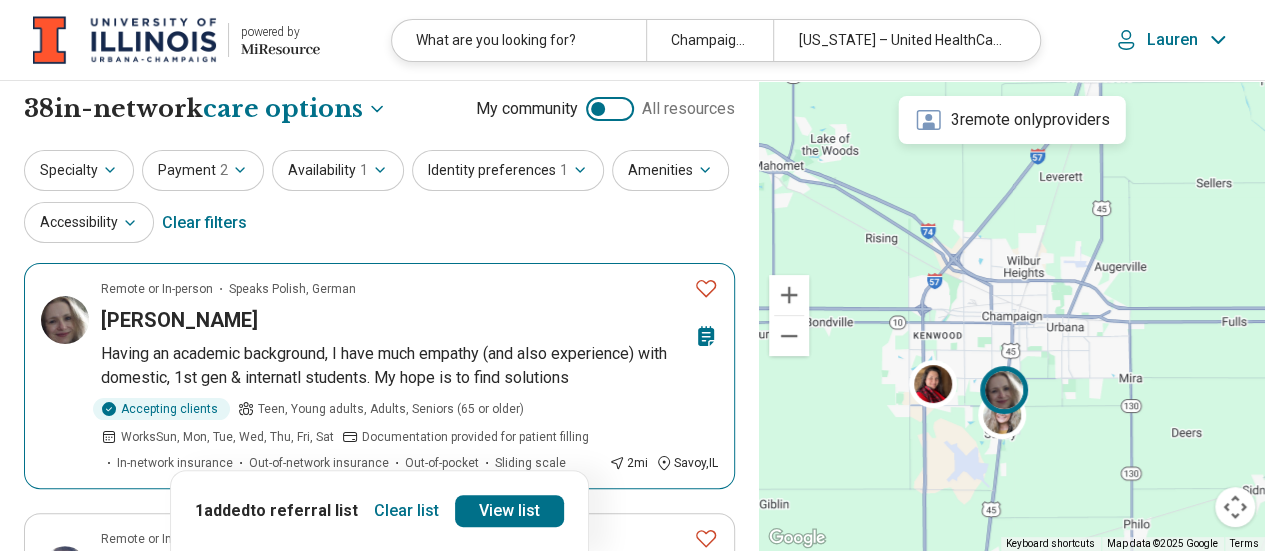 scroll, scrollTop: 0, scrollLeft: 0, axis: both 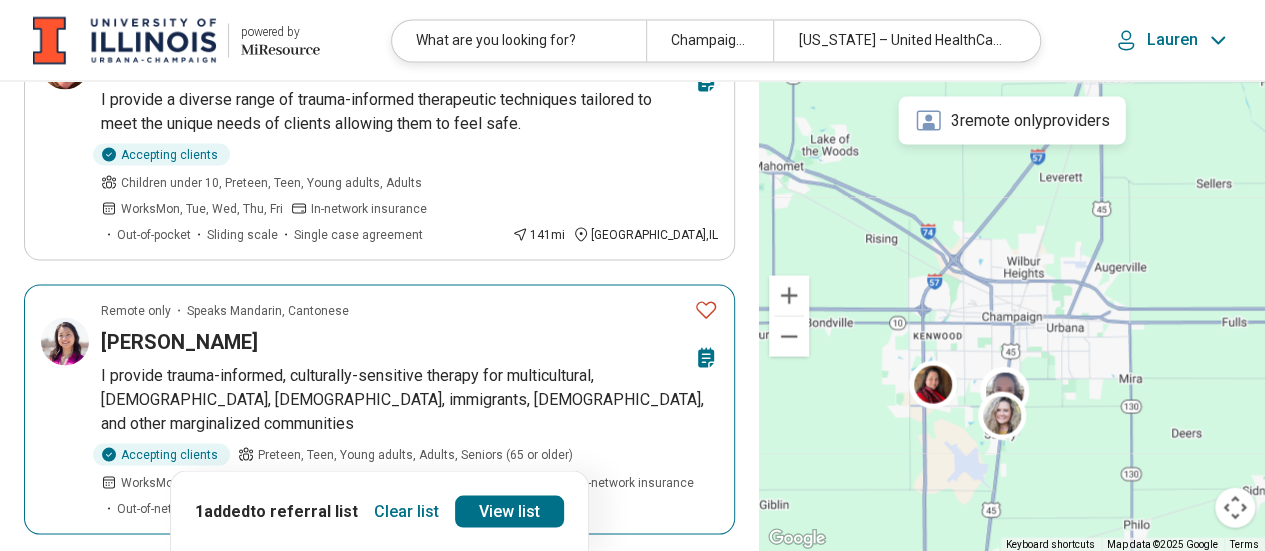 click 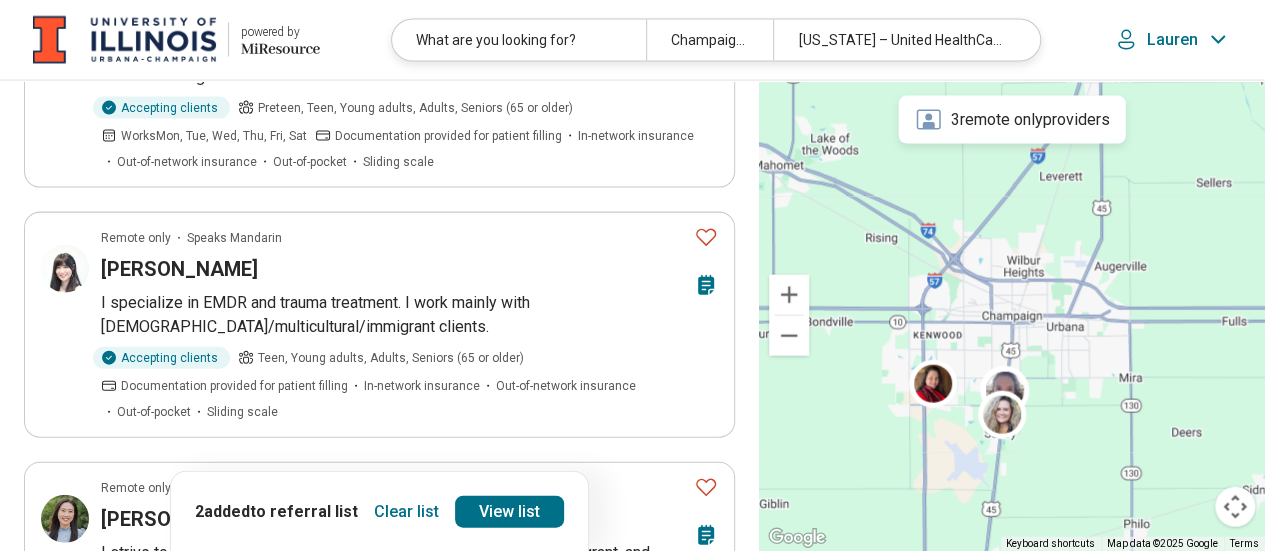 scroll, scrollTop: 2166, scrollLeft: 0, axis: vertical 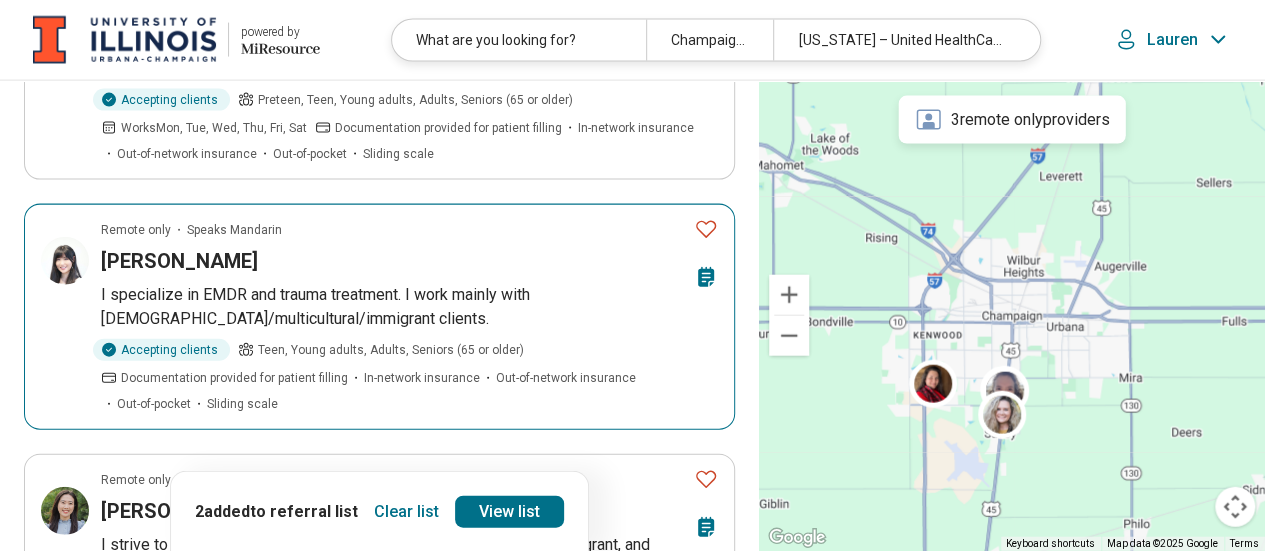 click 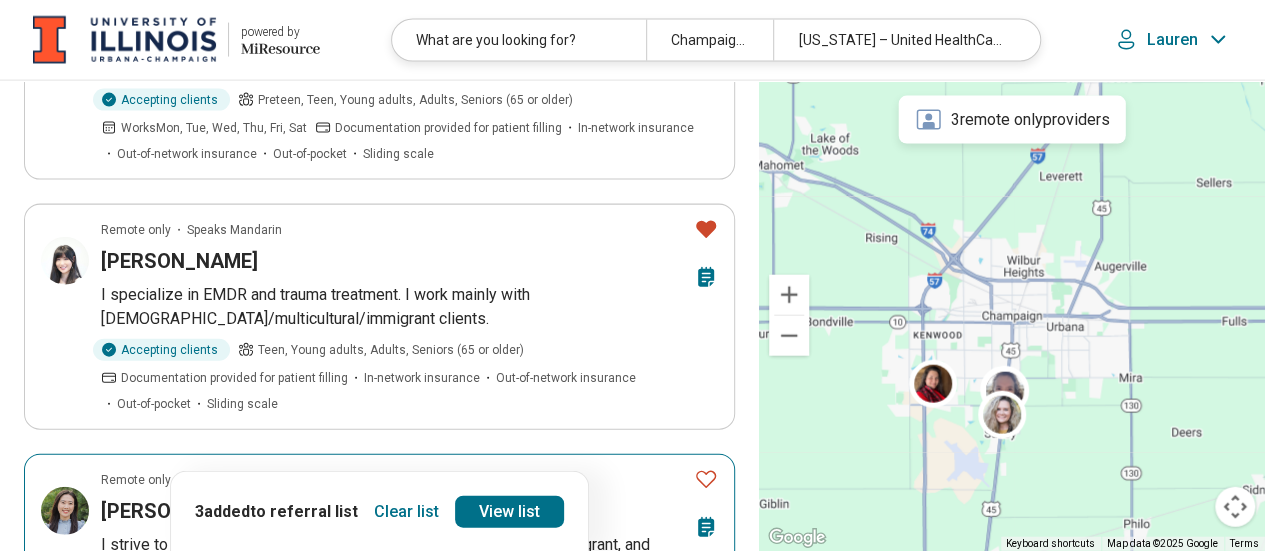 click 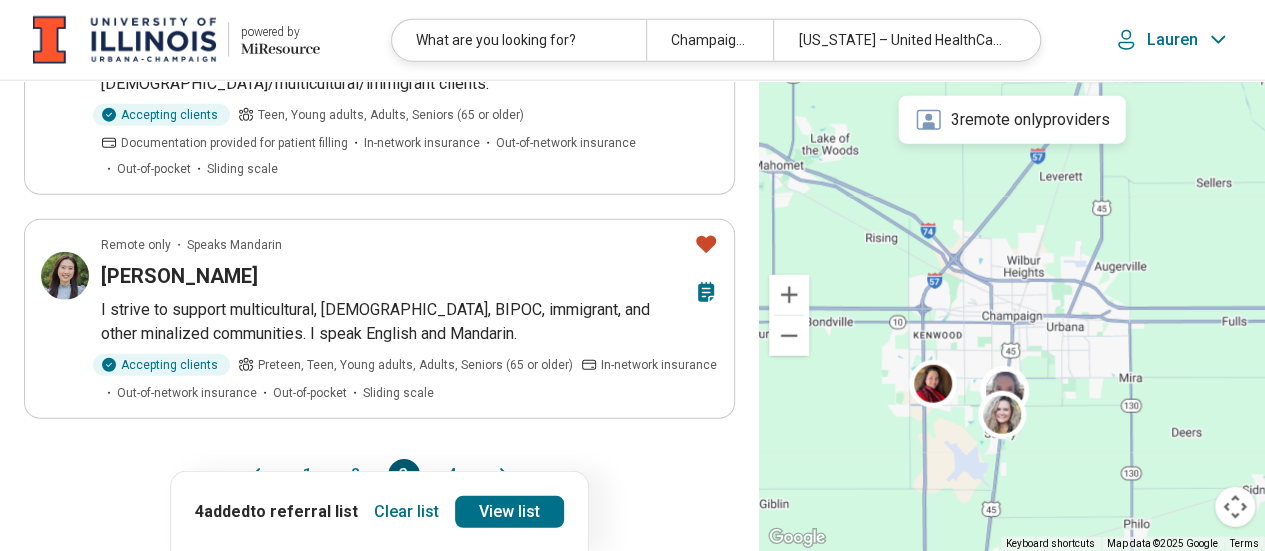 scroll, scrollTop: 2414, scrollLeft: 0, axis: vertical 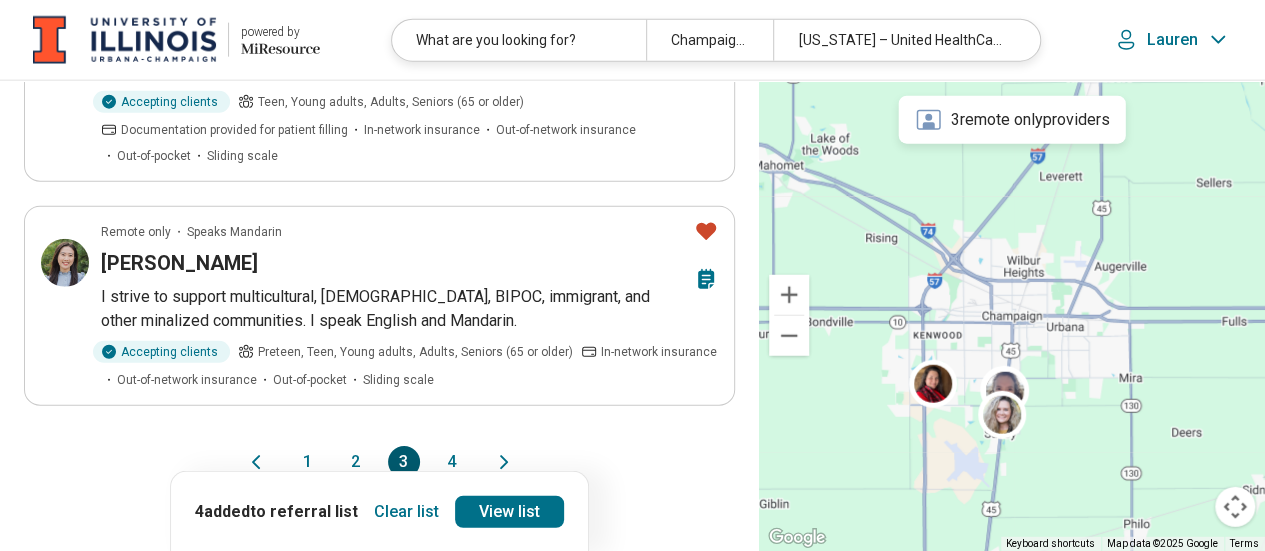 click 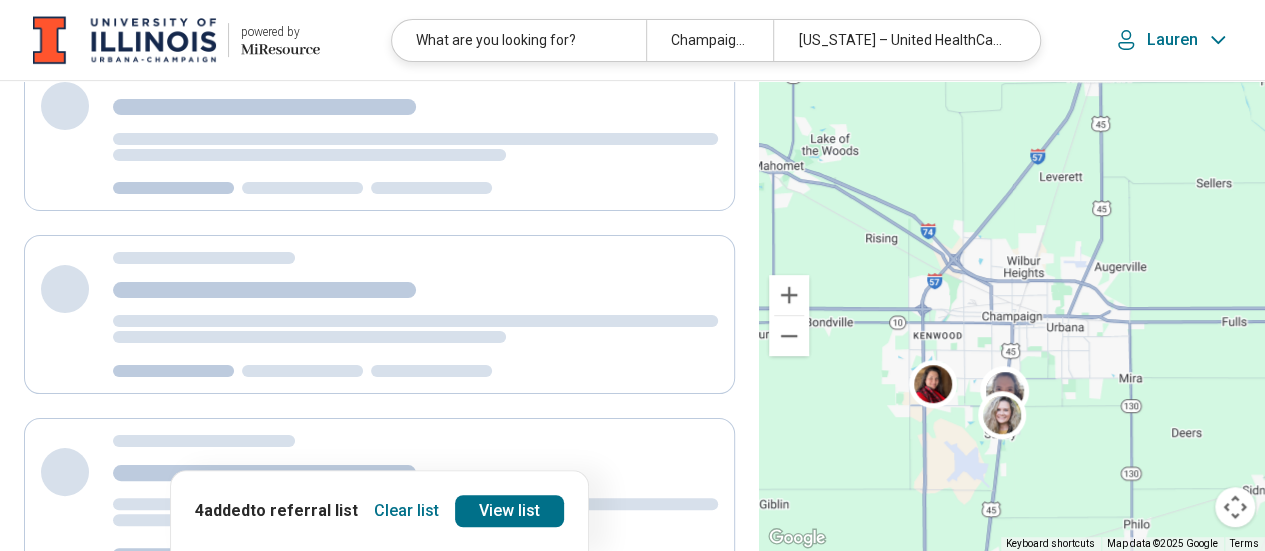 scroll, scrollTop: 0, scrollLeft: 0, axis: both 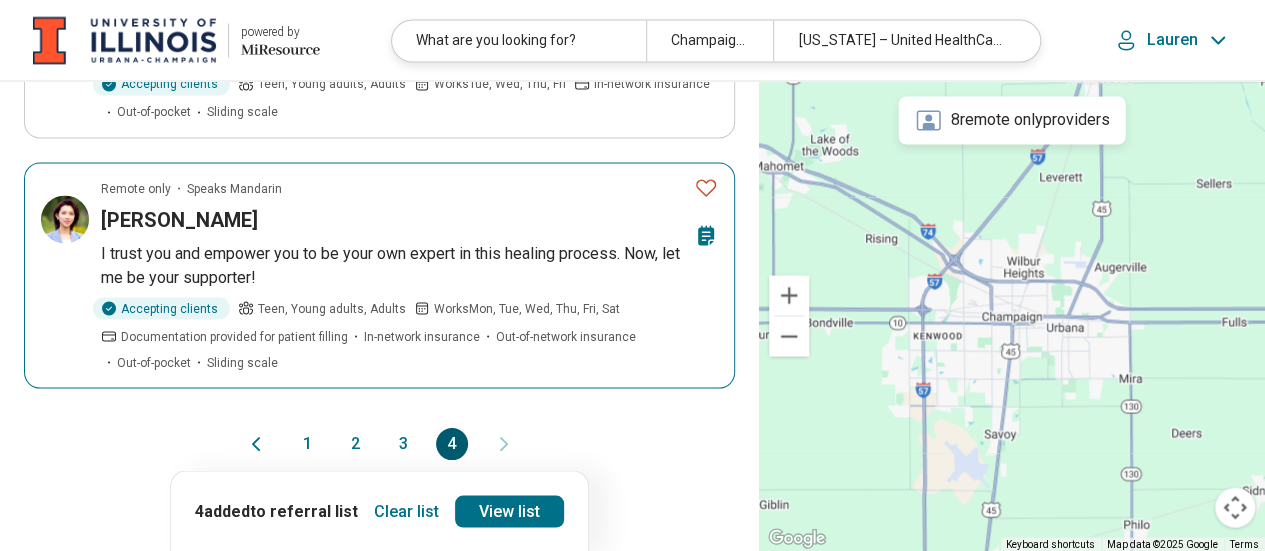 click 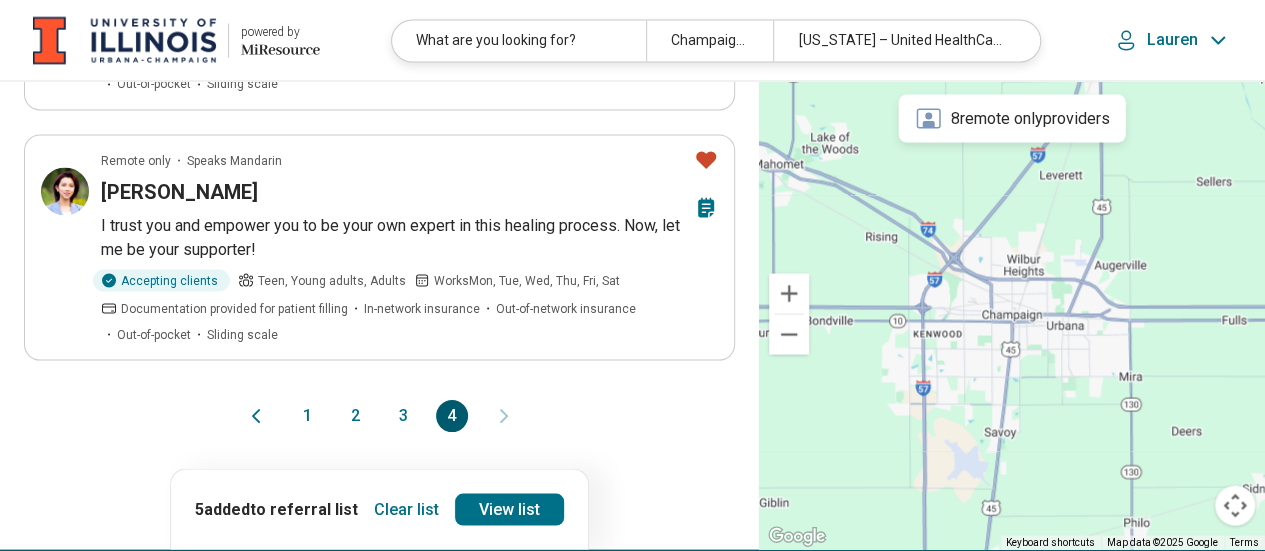 scroll, scrollTop: 1777, scrollLeft: 0, axis: vertical 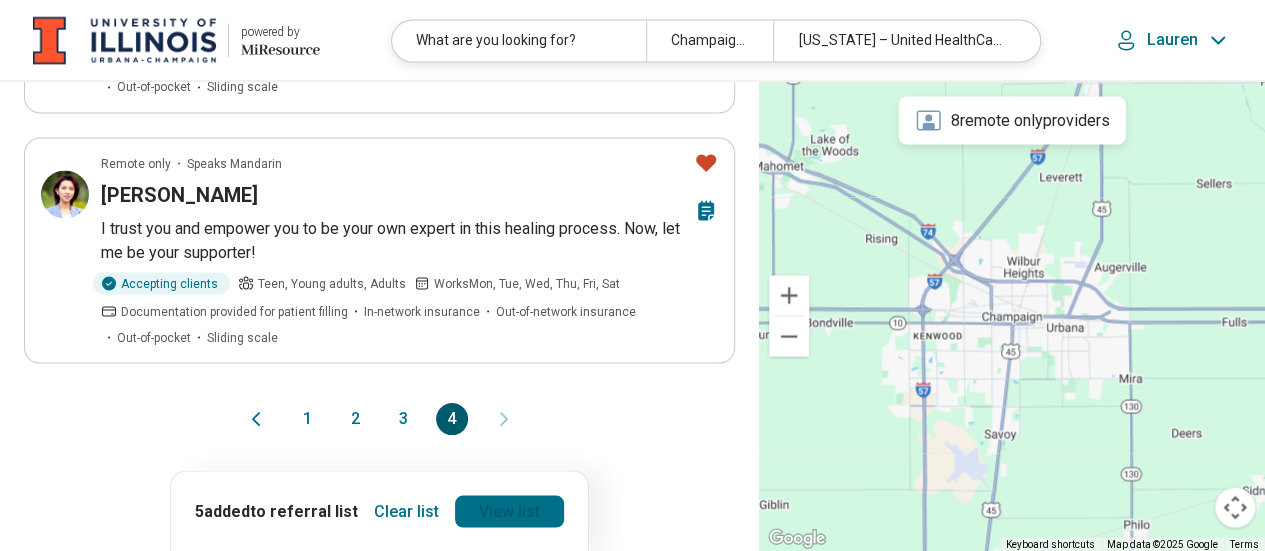 click on "View list" at bounding box center (509, 511) 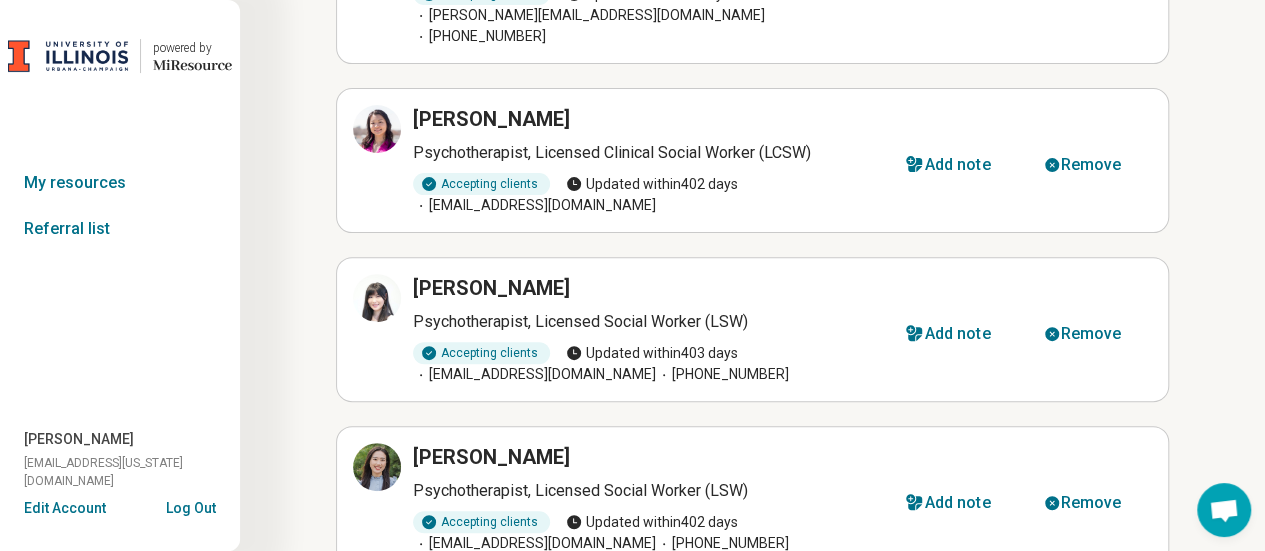 scroll, scrollTop: 0, scrollLeft: 0, axis: both 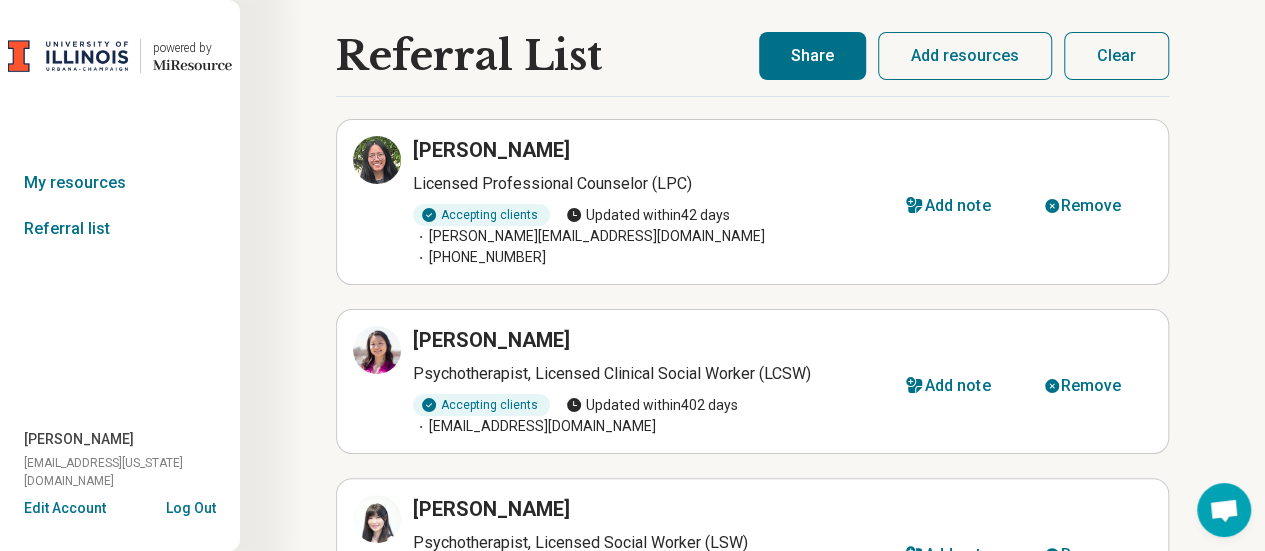 click on "Share" at bounding box center [812, 56] 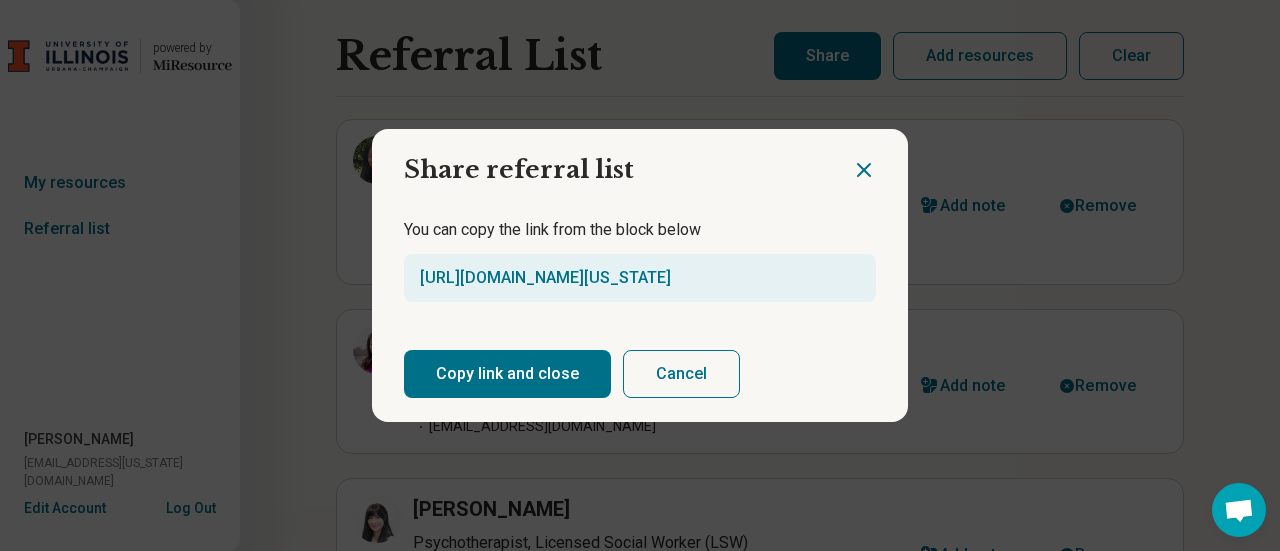 click on "Copy link and close" at bounding box center (507, 374) 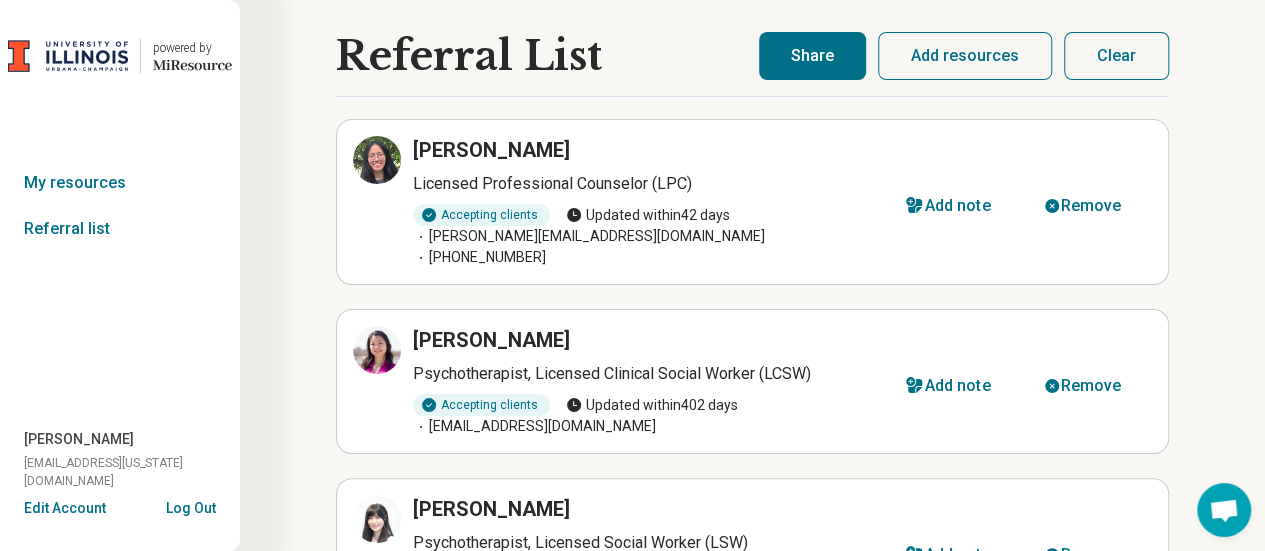 click on "Yang Xu" at bounding box center [491, 150] 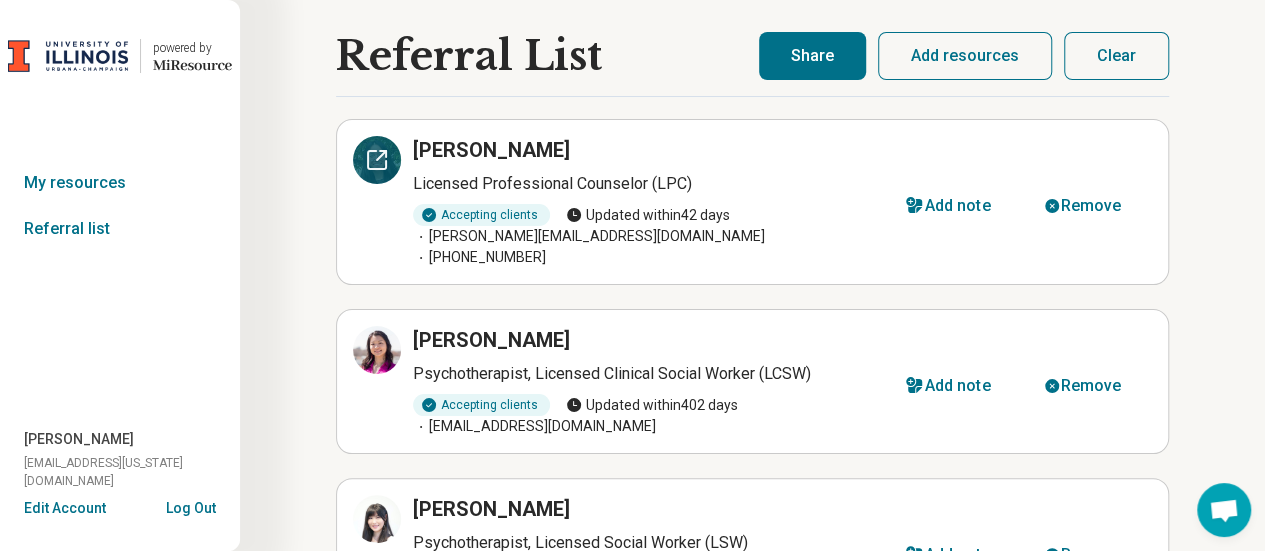 click 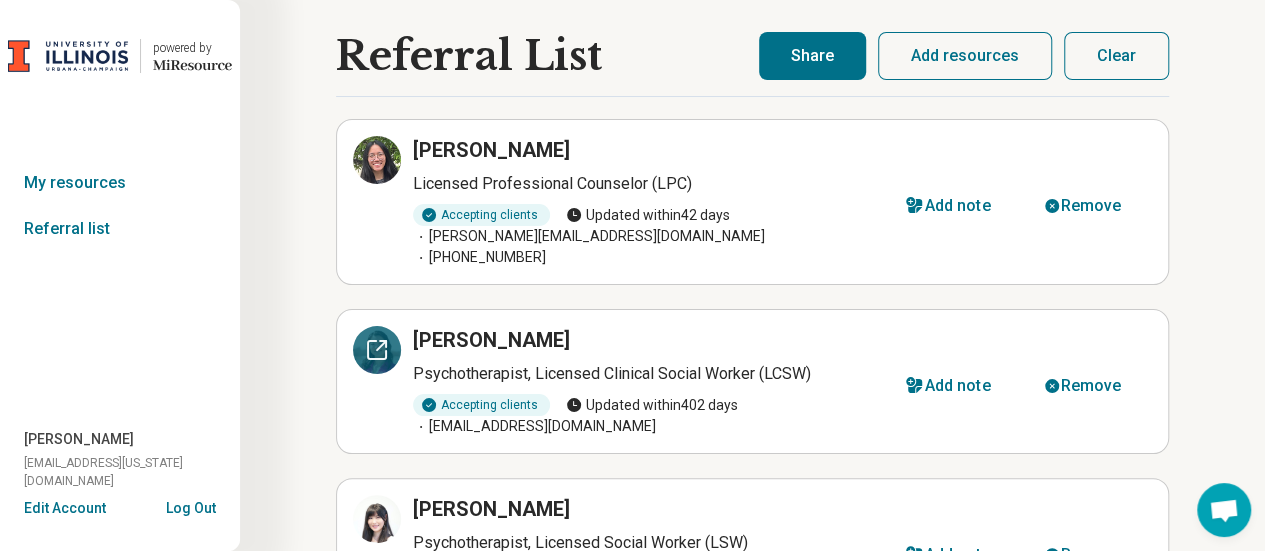 click 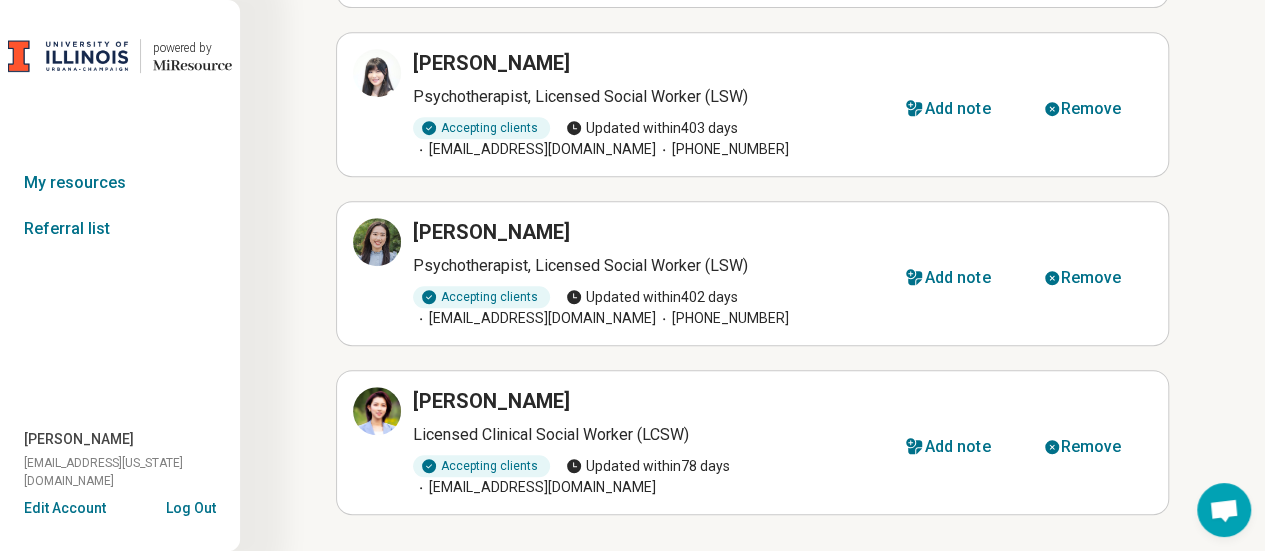 scroll, scrollTop: 470, scrollLeft: 0, axis: vertical 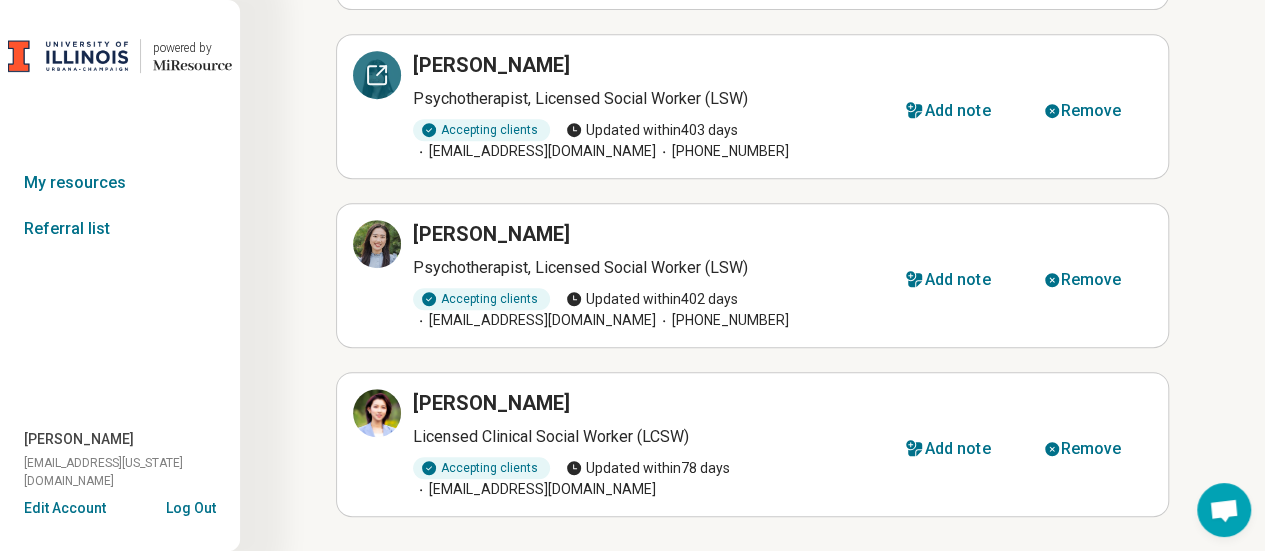 click 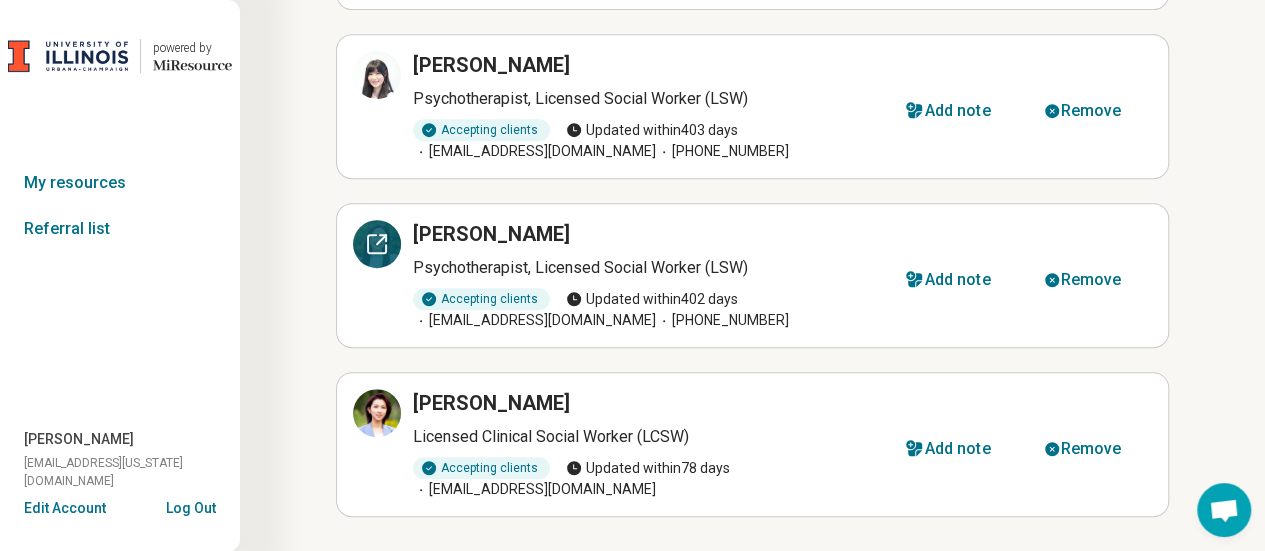 click 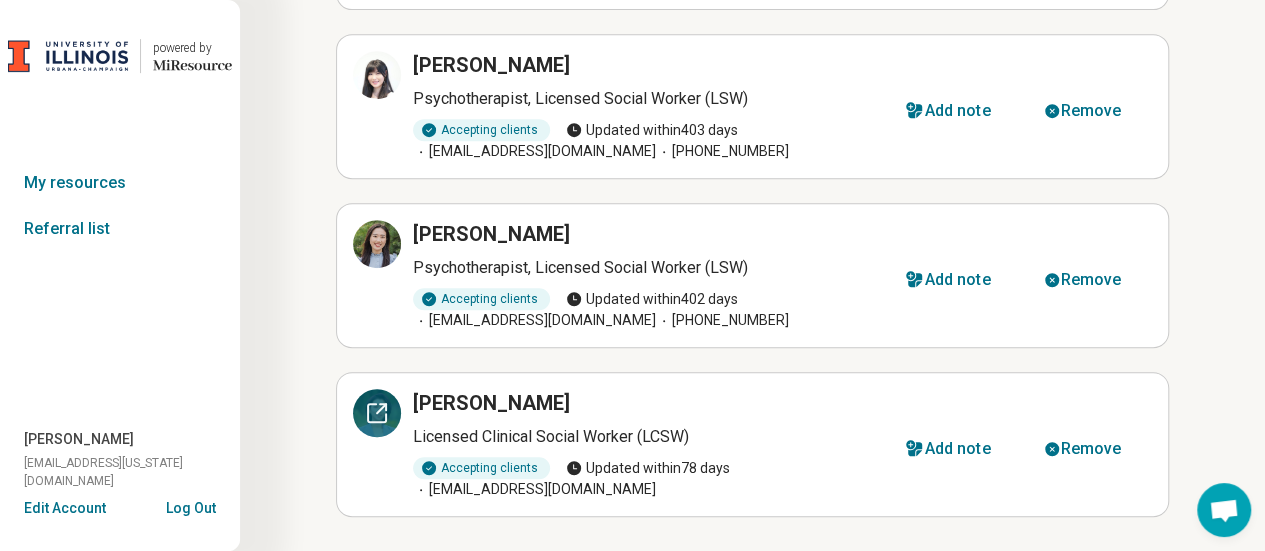 click 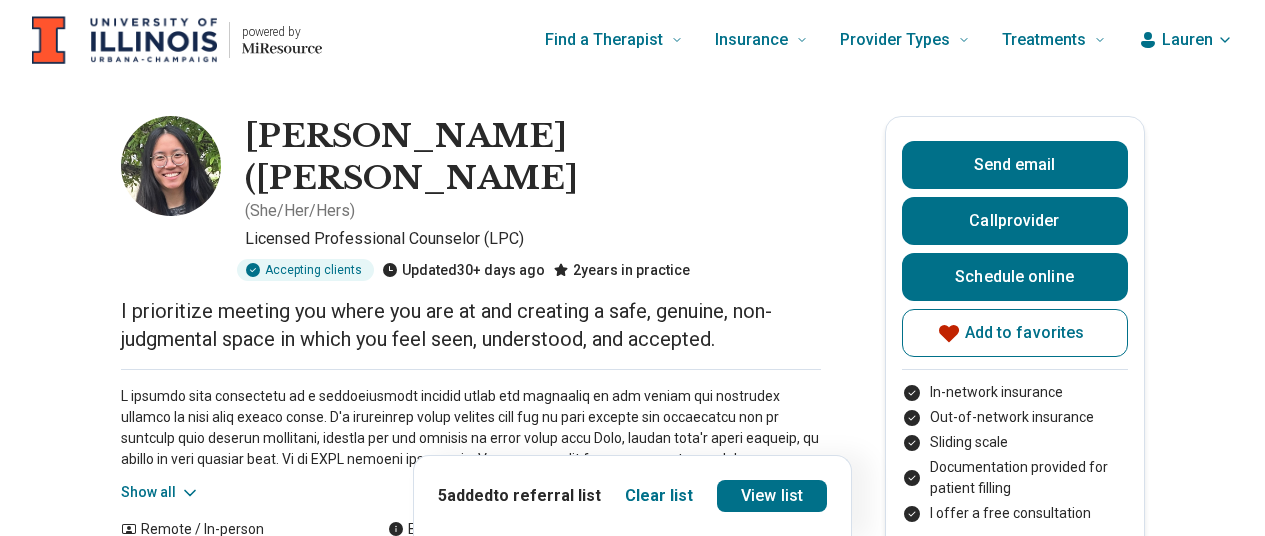 scroll, scrollTop: 0, scrollLeft: 0, axis: both 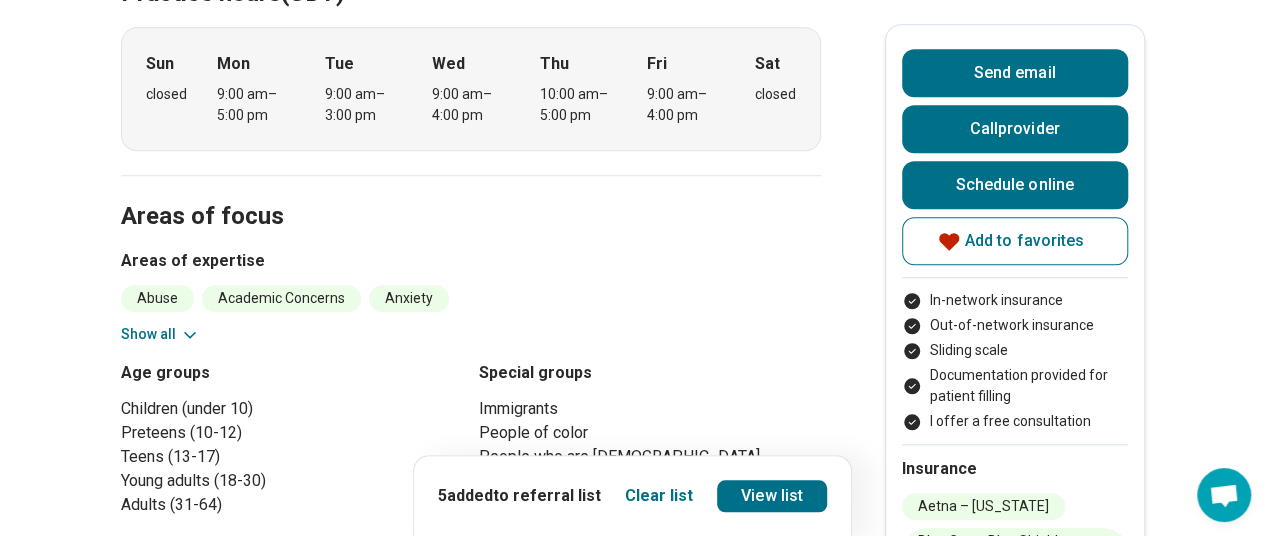 click 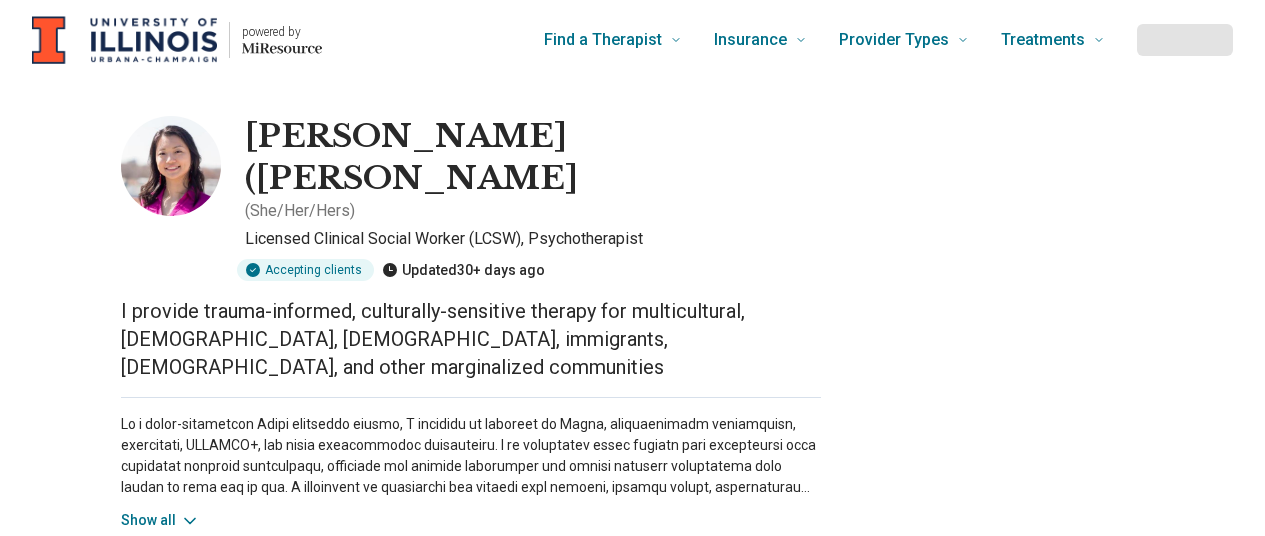 scroll, scrollTop: 0, scrollLeft: 0, axis: both 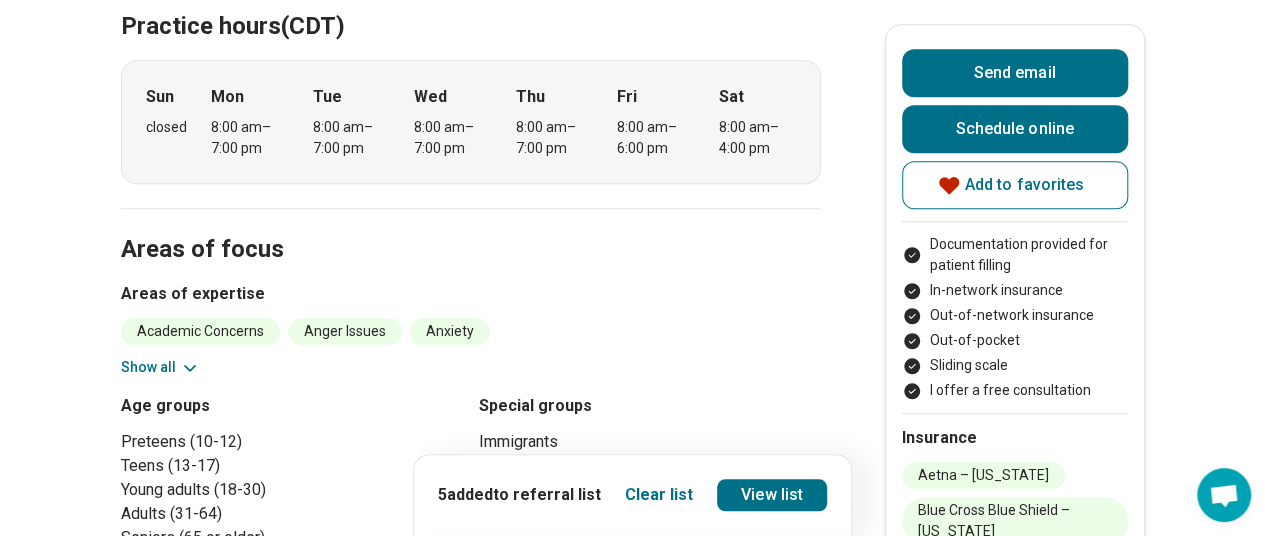 drag, startPoint x: 1272, startPoint y: 76, endPoint x: 1246, endPoint y: 195, distance: 121.80723 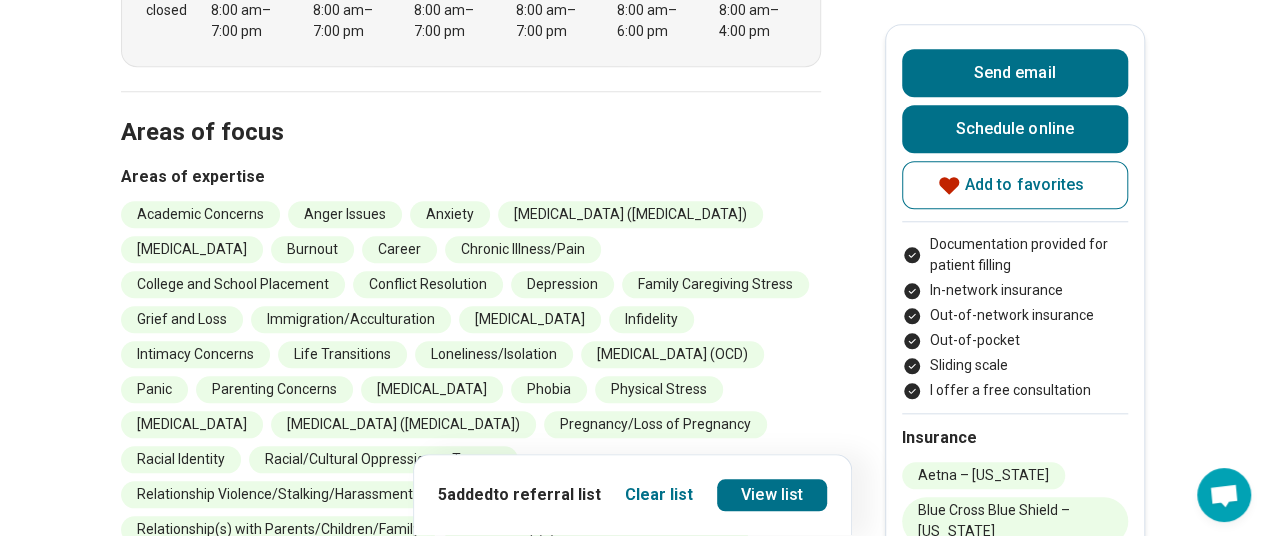 scroll, scrollTop: 873, scrollLeft: 0, axis: vertical 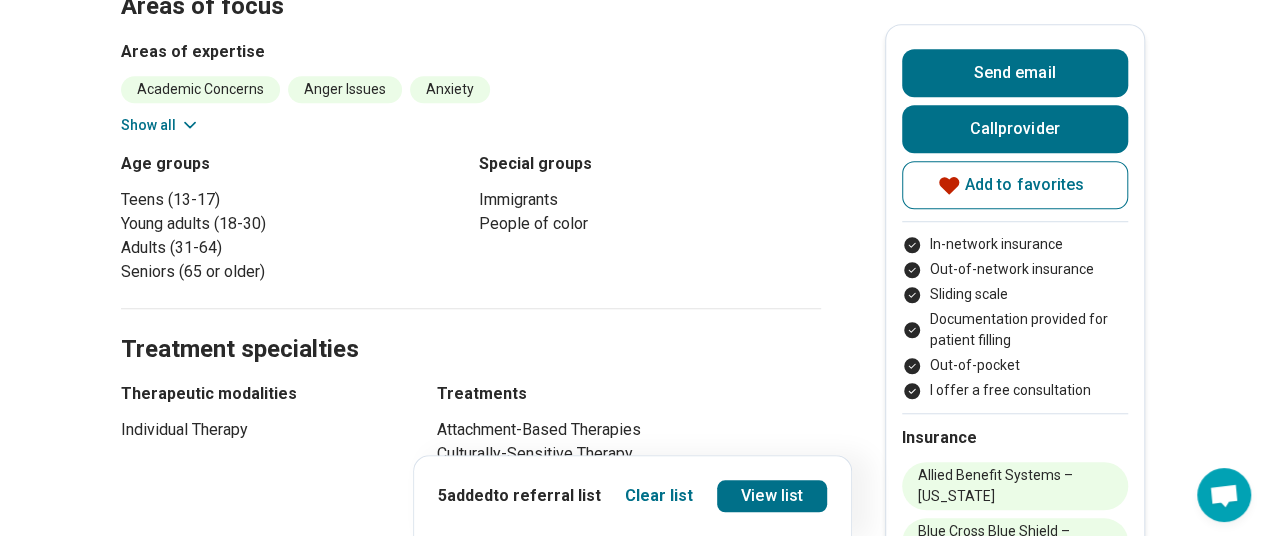 click on "Show all" at bounding box center (160, 125) 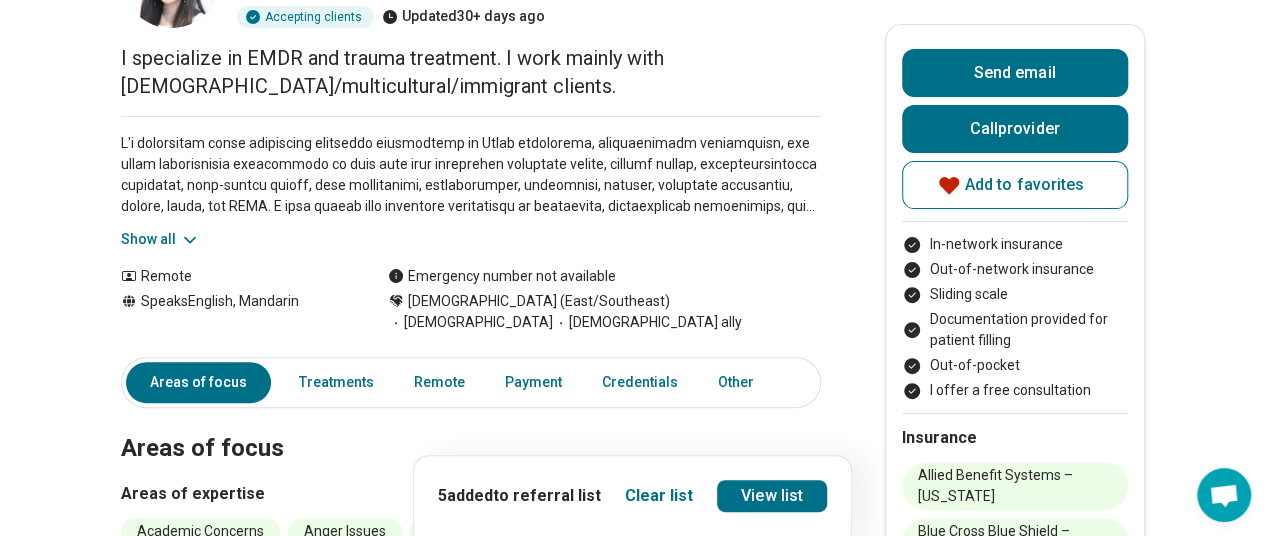 scroll, scrollTop: 0, scrollLeft: 0, axis: both 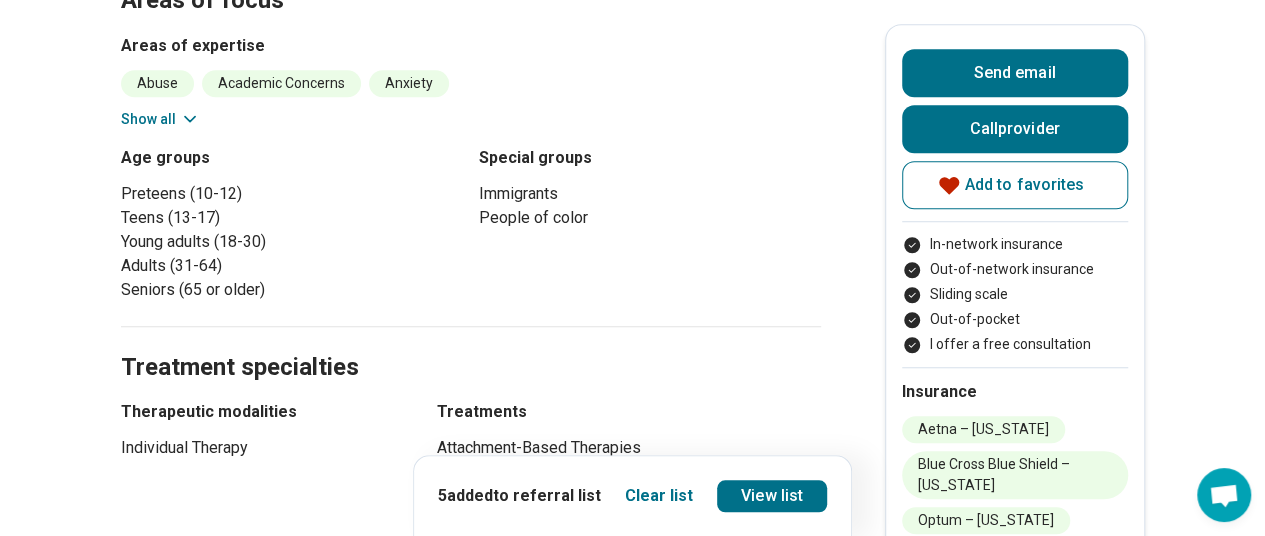 click on "Show all" at bounding box center [160, 119] 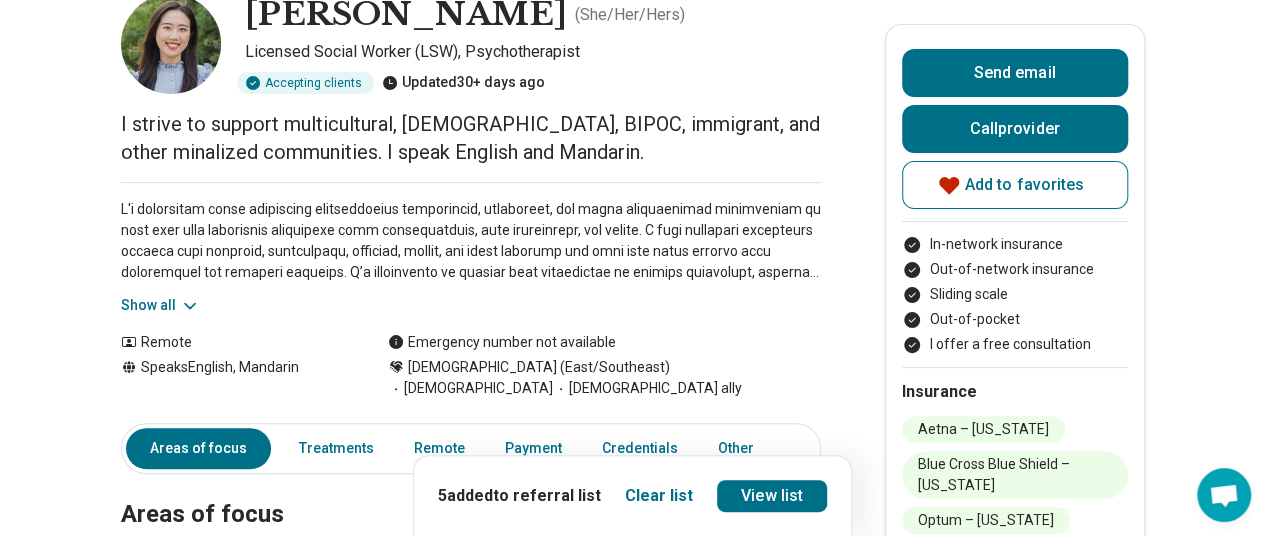scroll, scrollTop: 0, scrollLeft: 0, axis: both 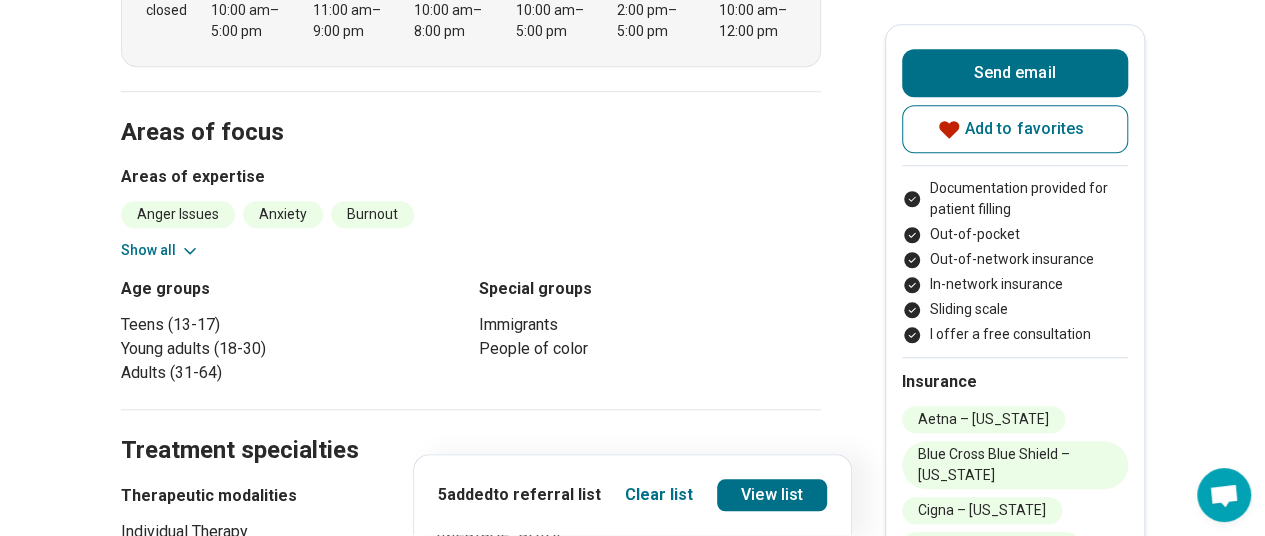 click on "Show all" at bounding box center [160, 250] 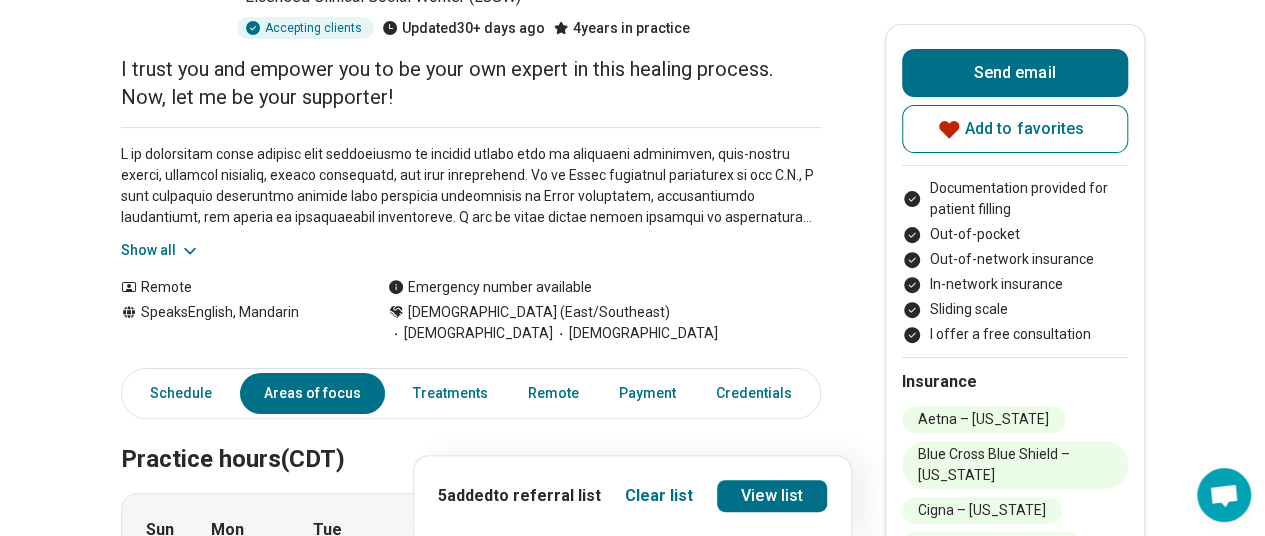 scroll, scrollTop: 0, scrollLeft: 0, axis: both 